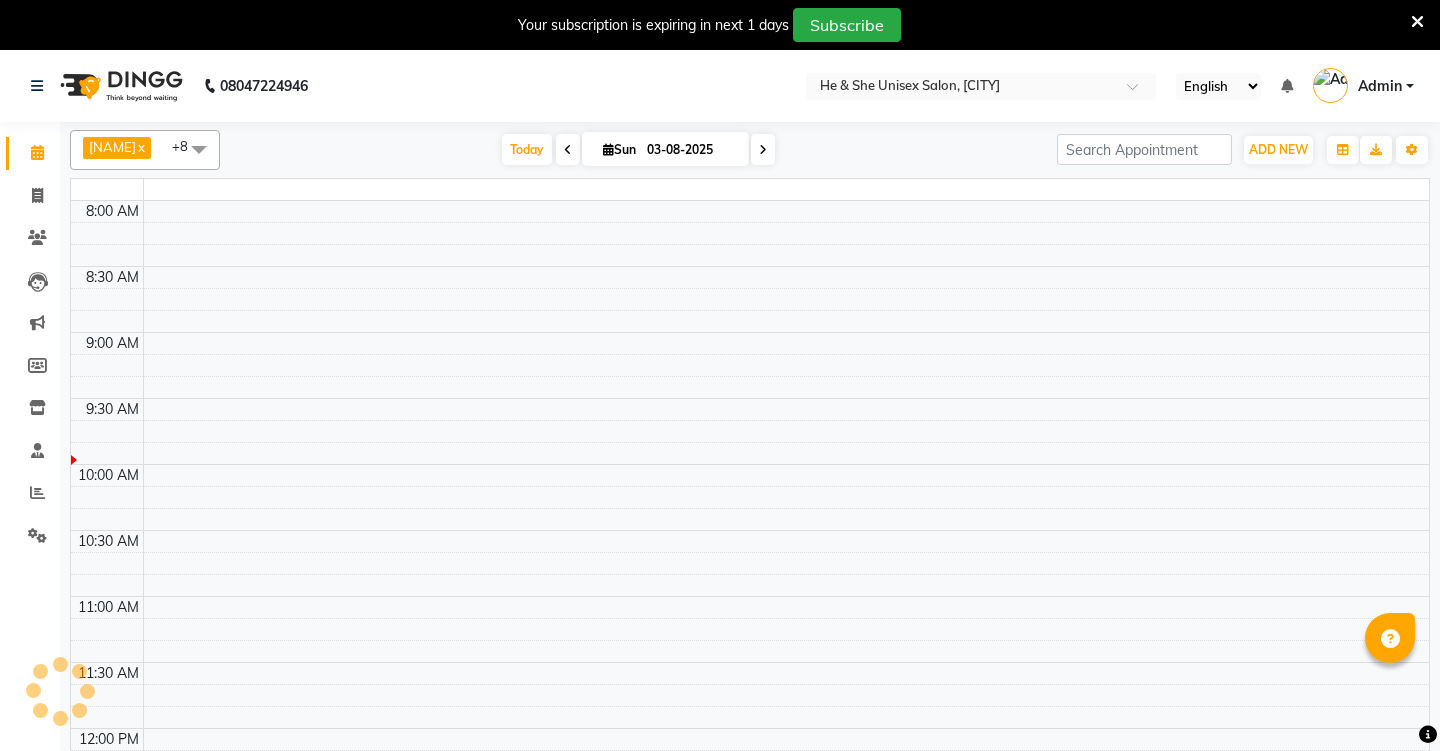 scroll, scrollTop: 0, scrollLeft: 0, axis: both 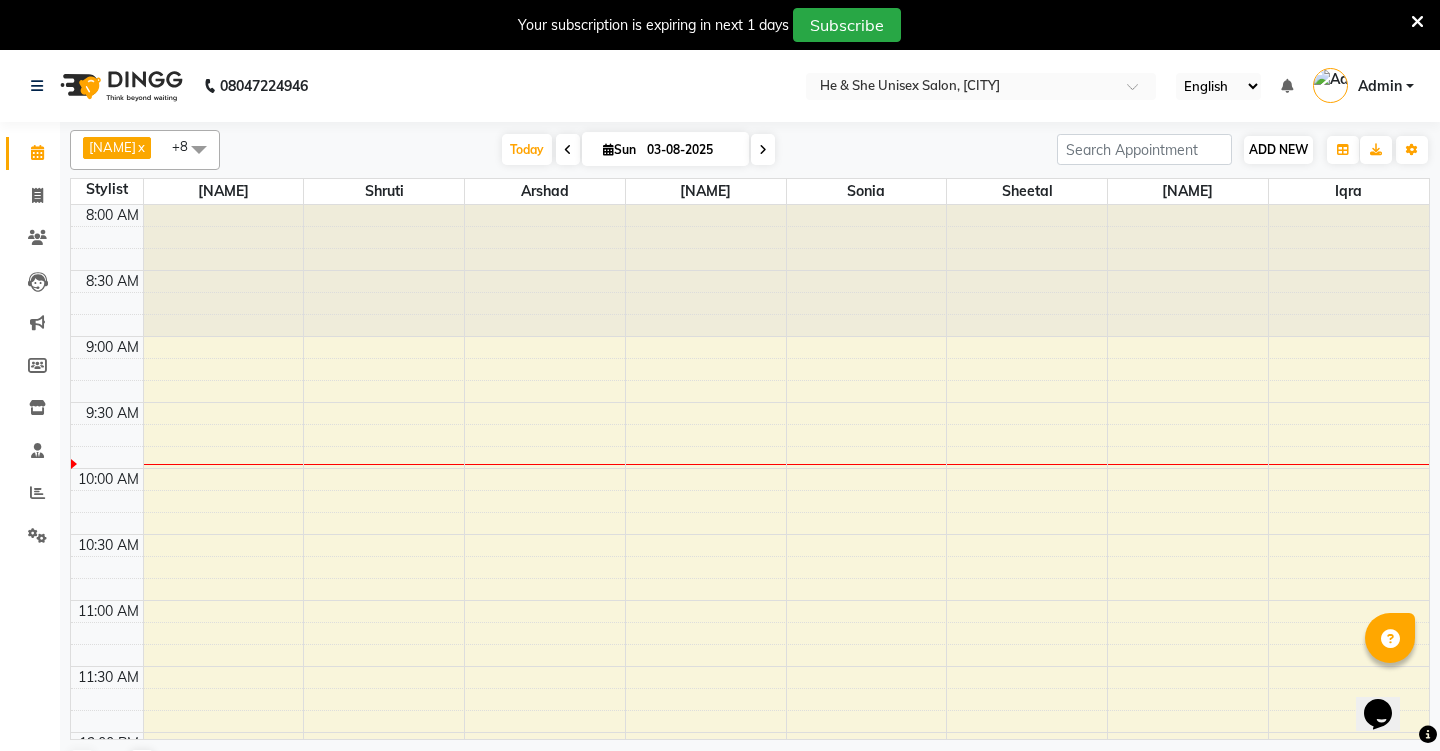 click on "ADD NEW" at bounding box center [1278, 149] 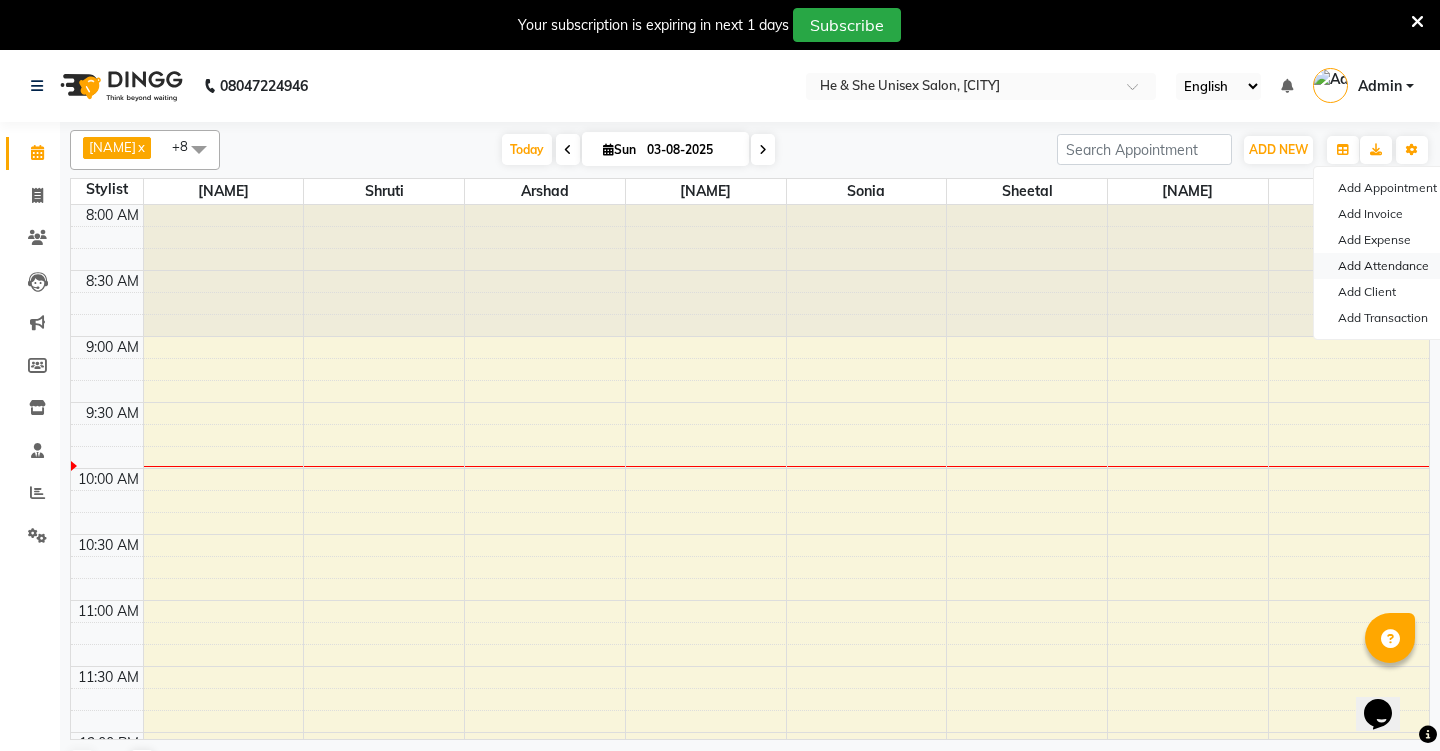 click on "Add Attendance" at bounding box center (1393, 266) 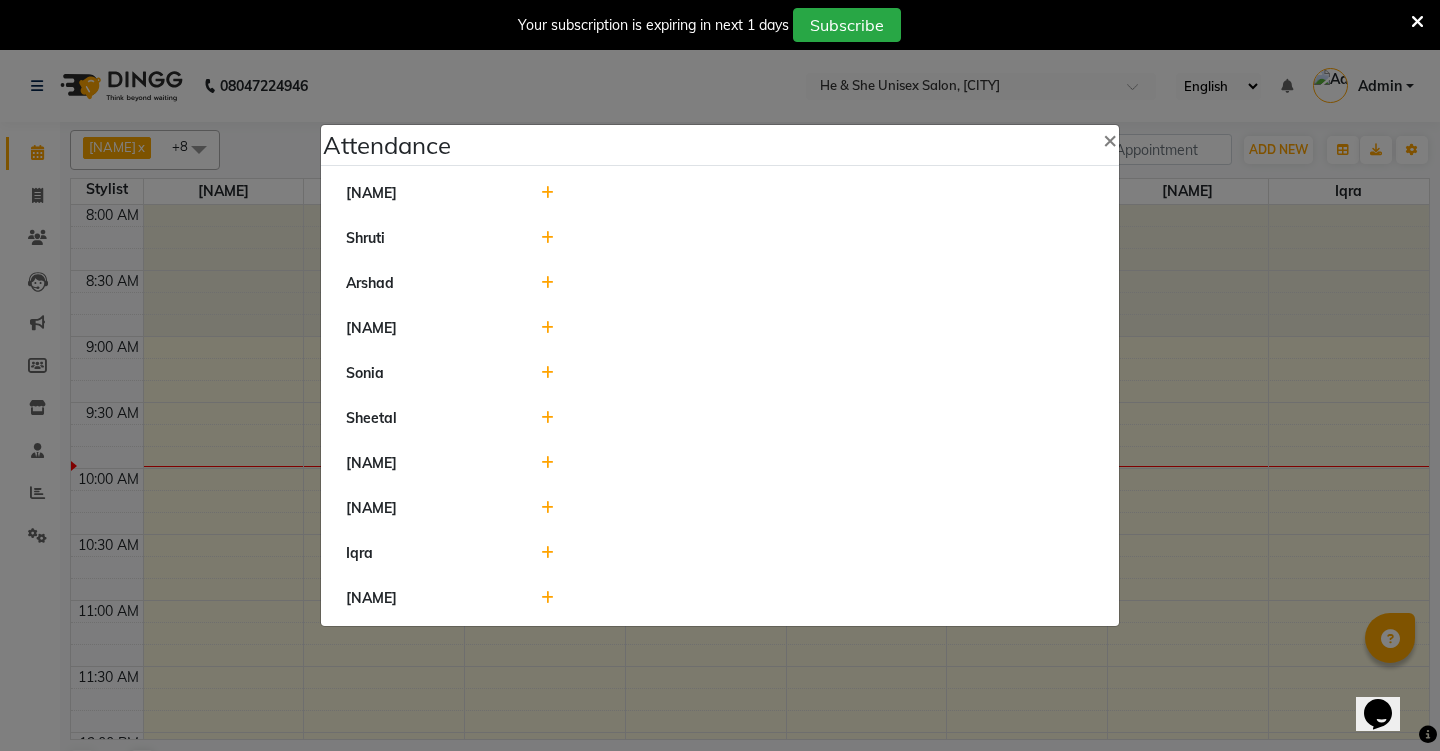 click 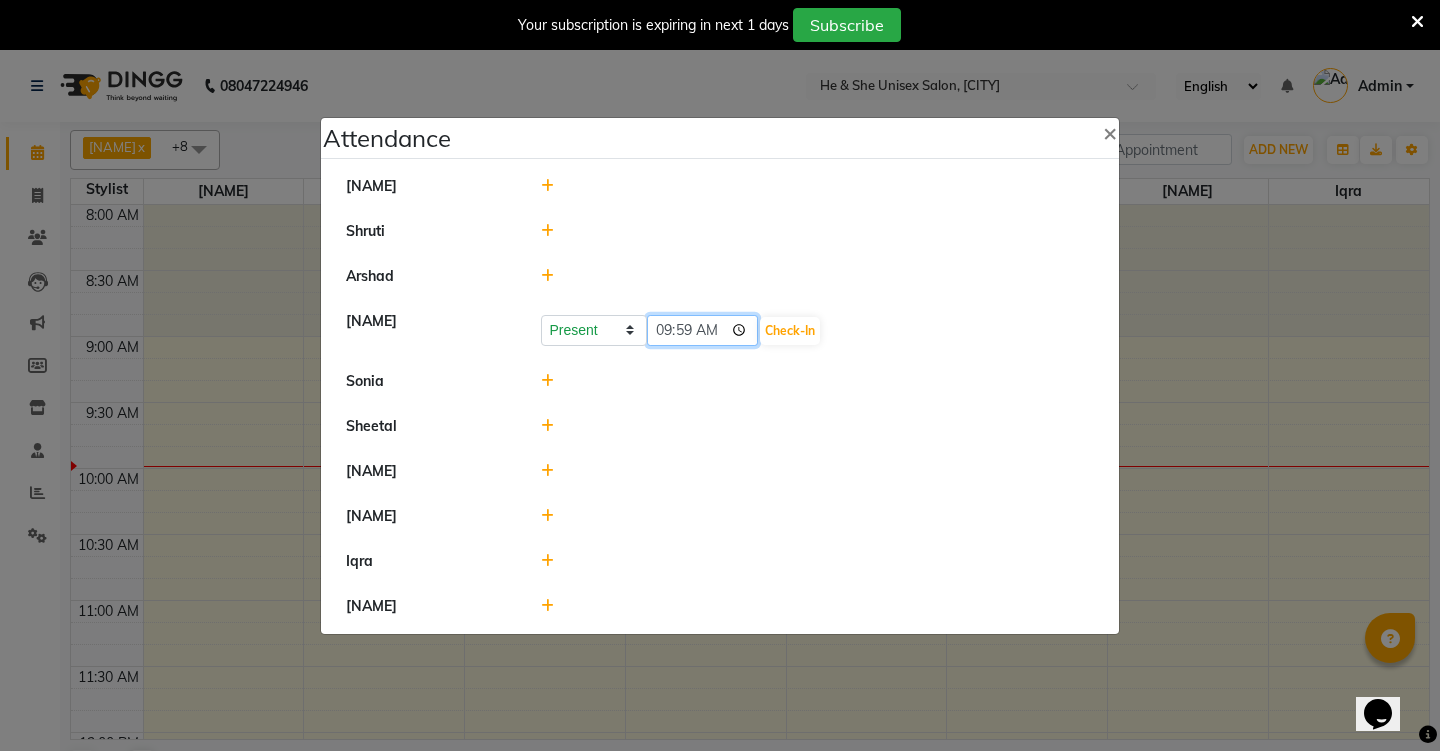 click on "09:59" 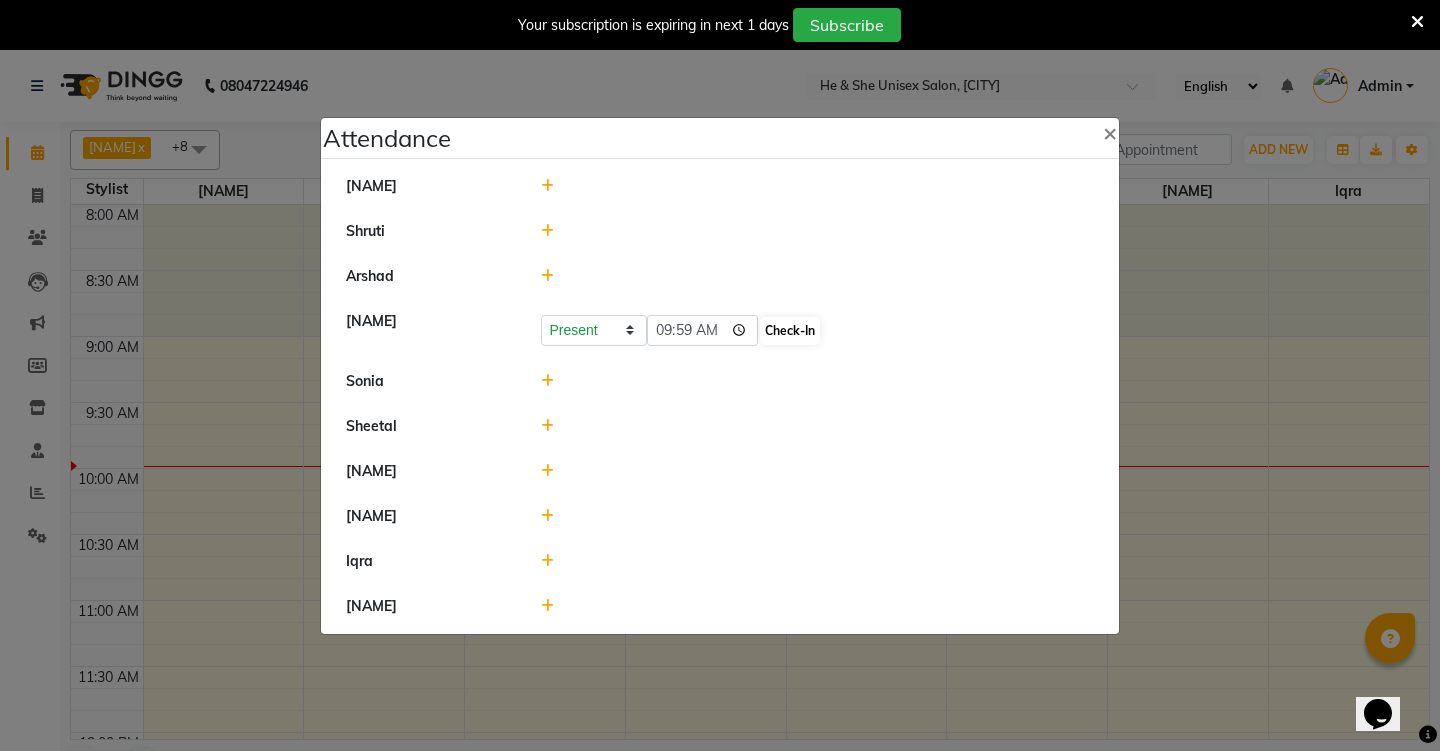 click on "Check-In" 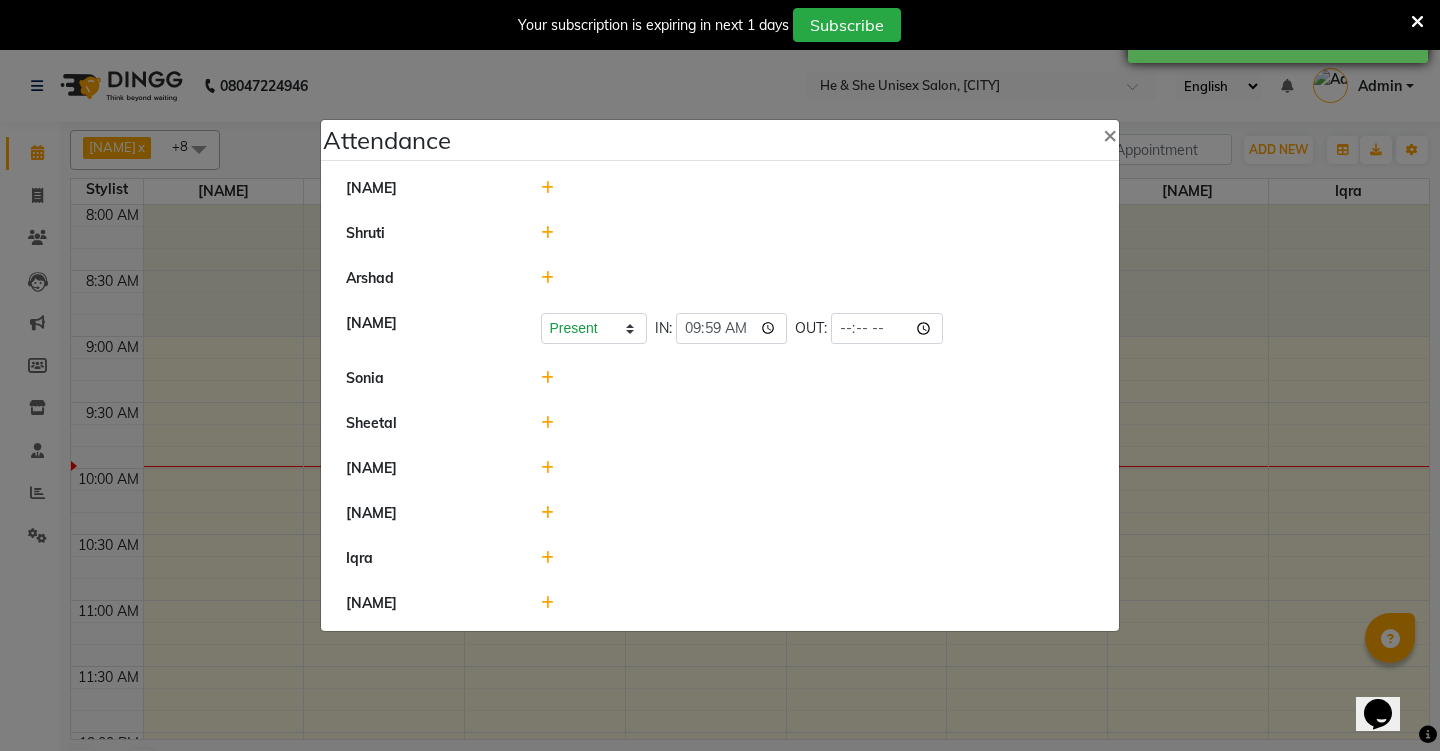 click on "Successfully inserted attendance." at bounding box center (1278, 37) 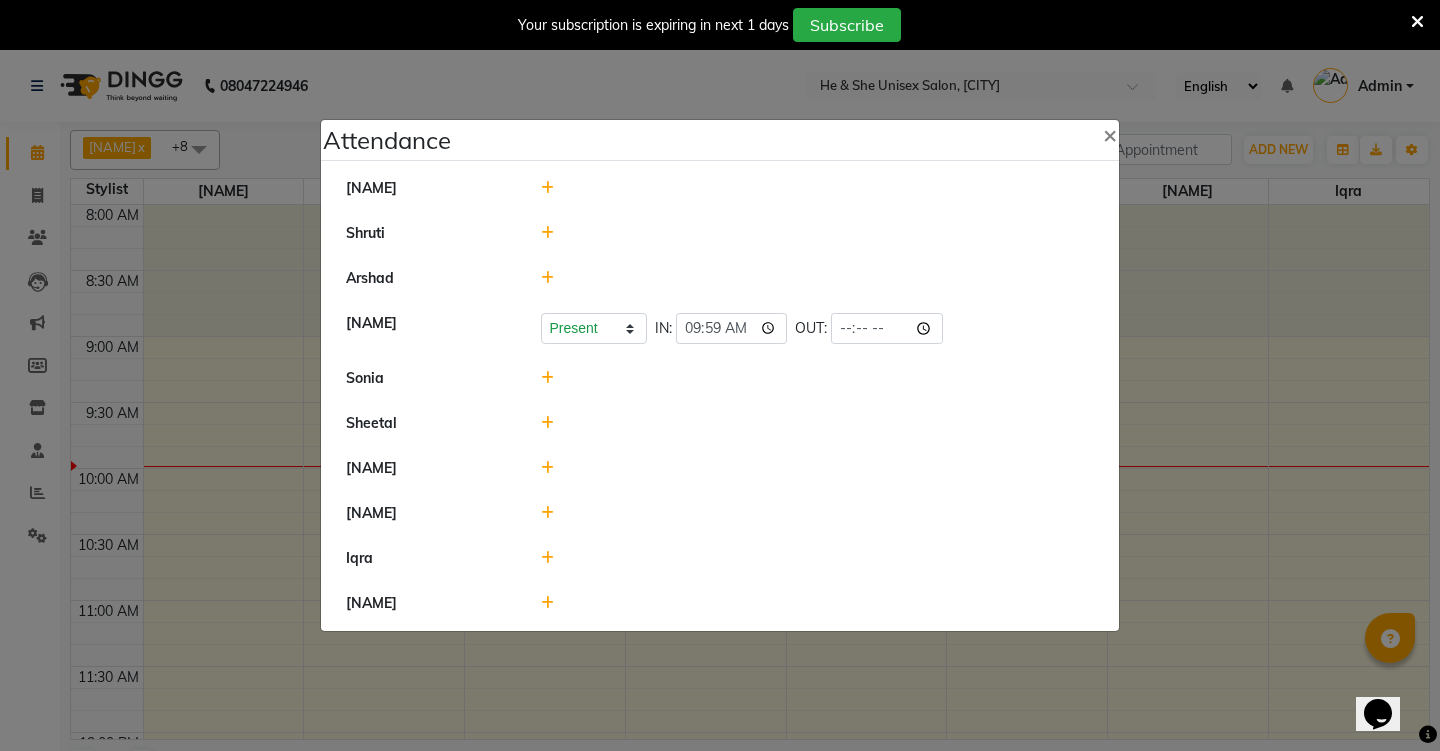 click 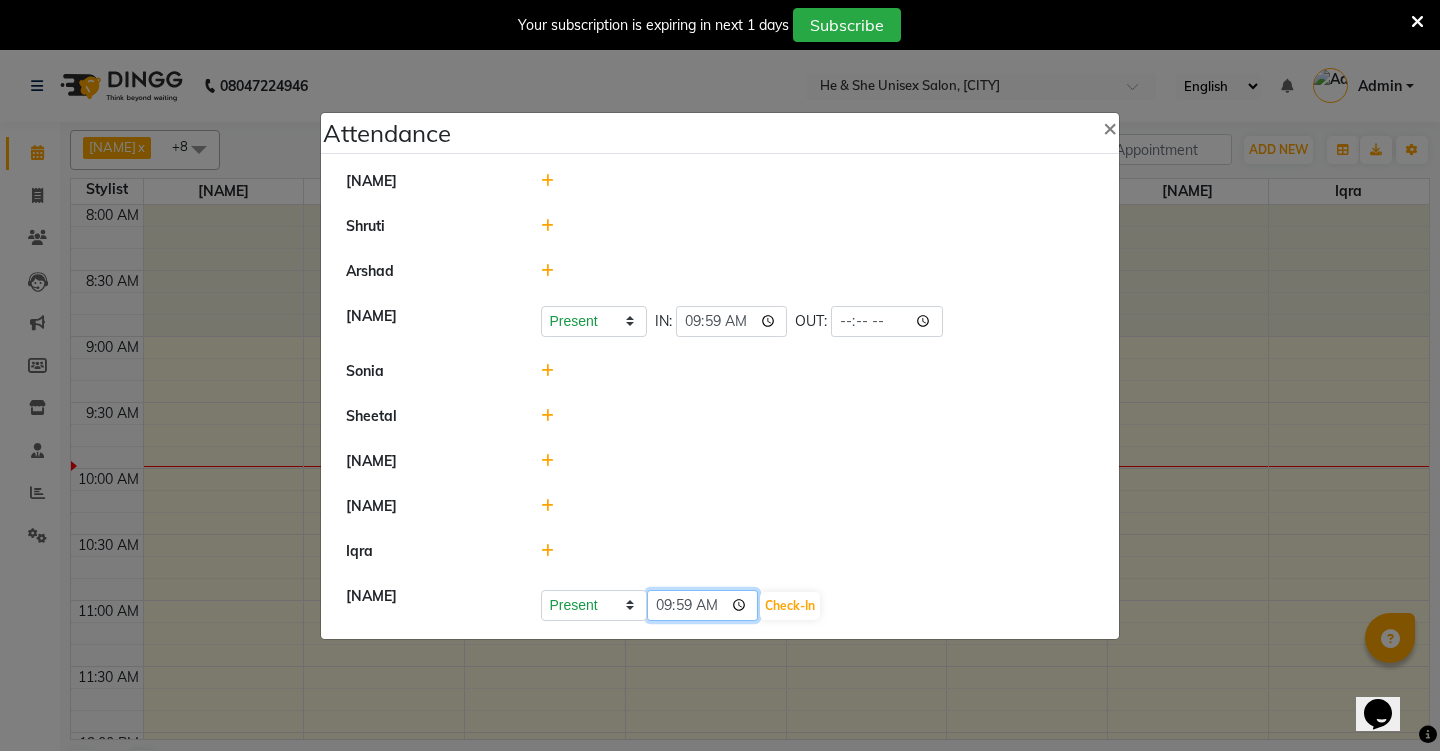 click on "09:59" 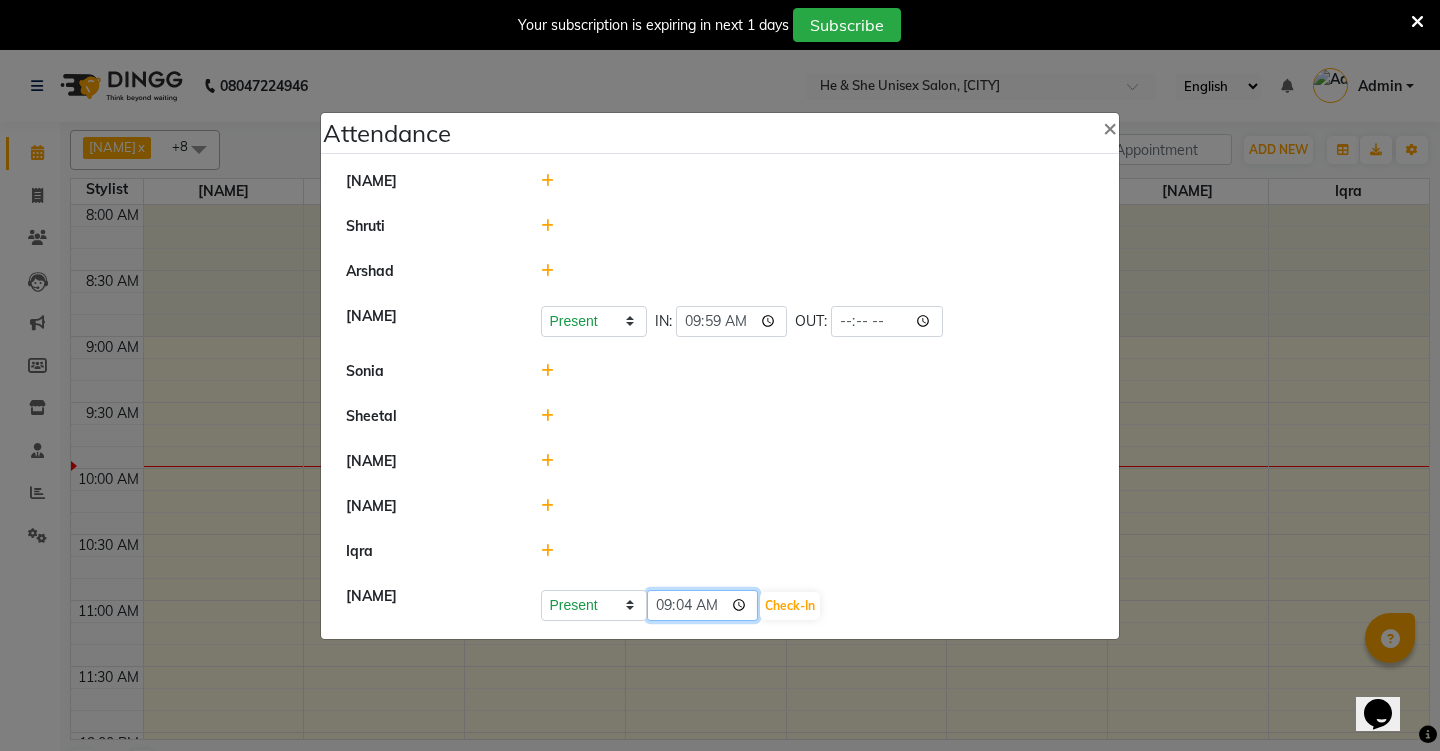 type on "09:48" 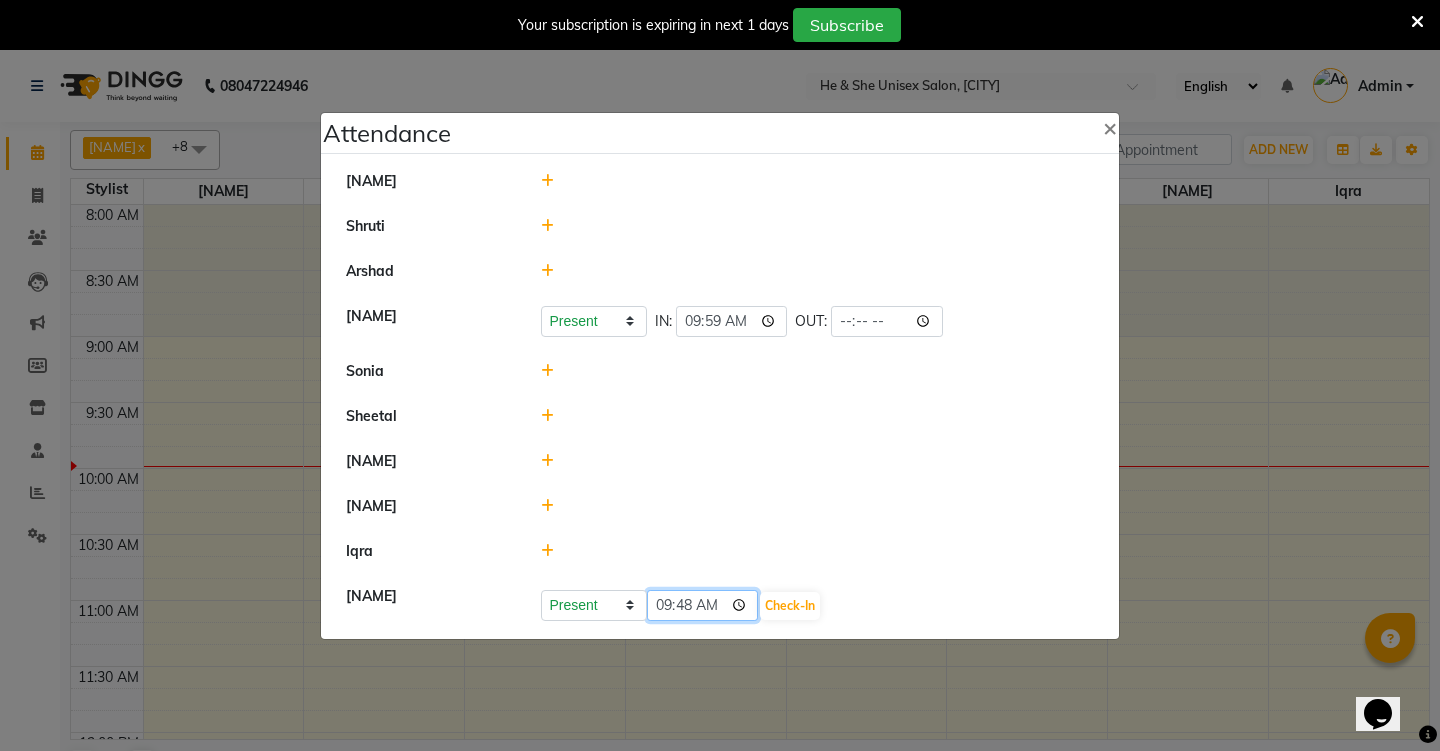click on "09:48" 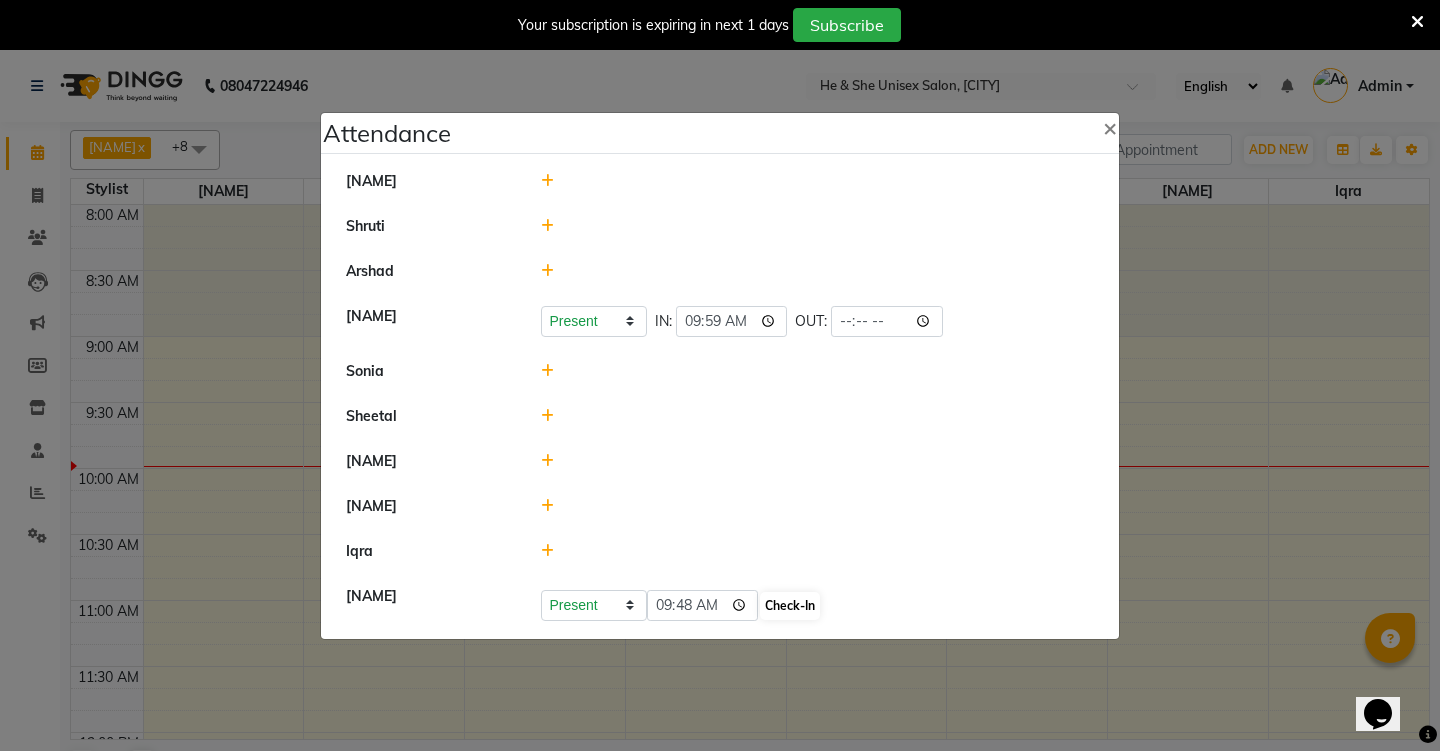 click on "Check-In" 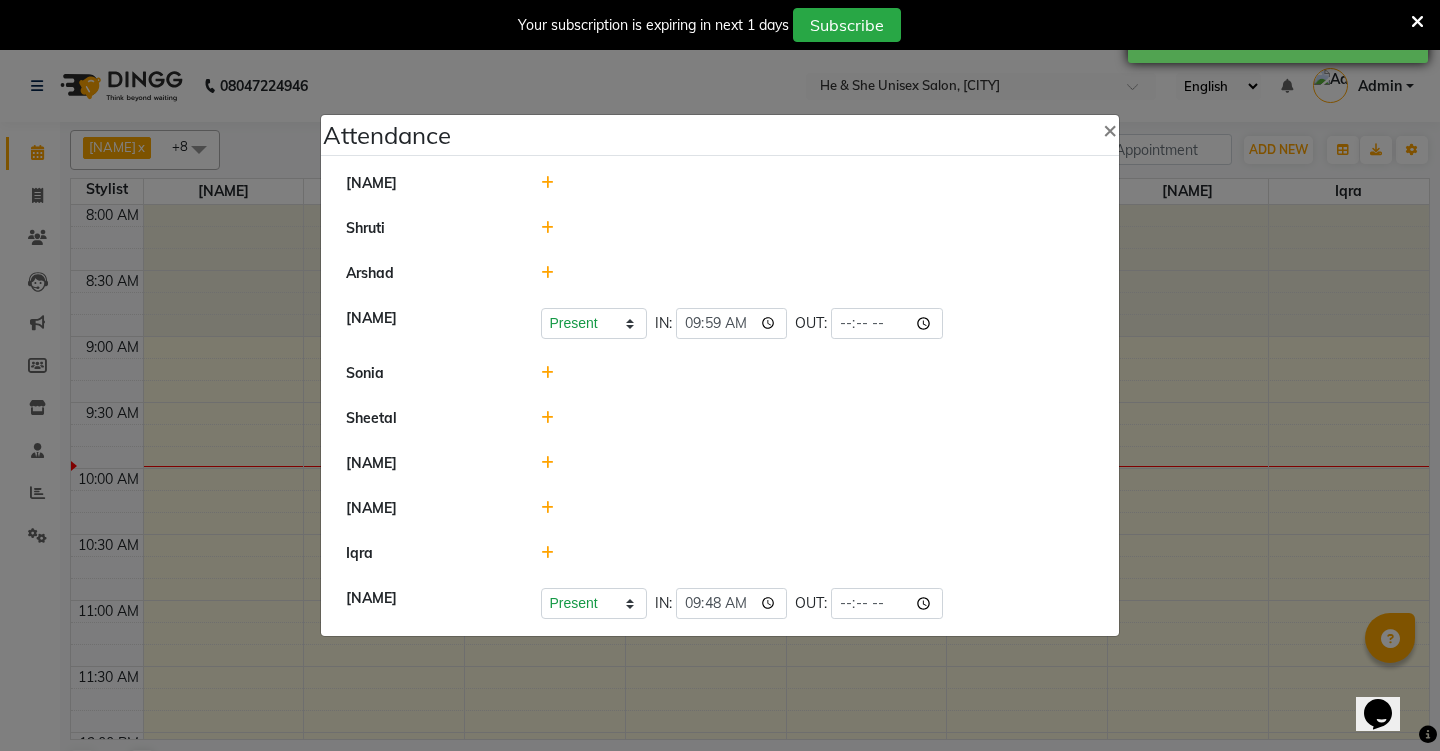 click on "Successfully inserted attendance." at bounding box center [1278, 37] 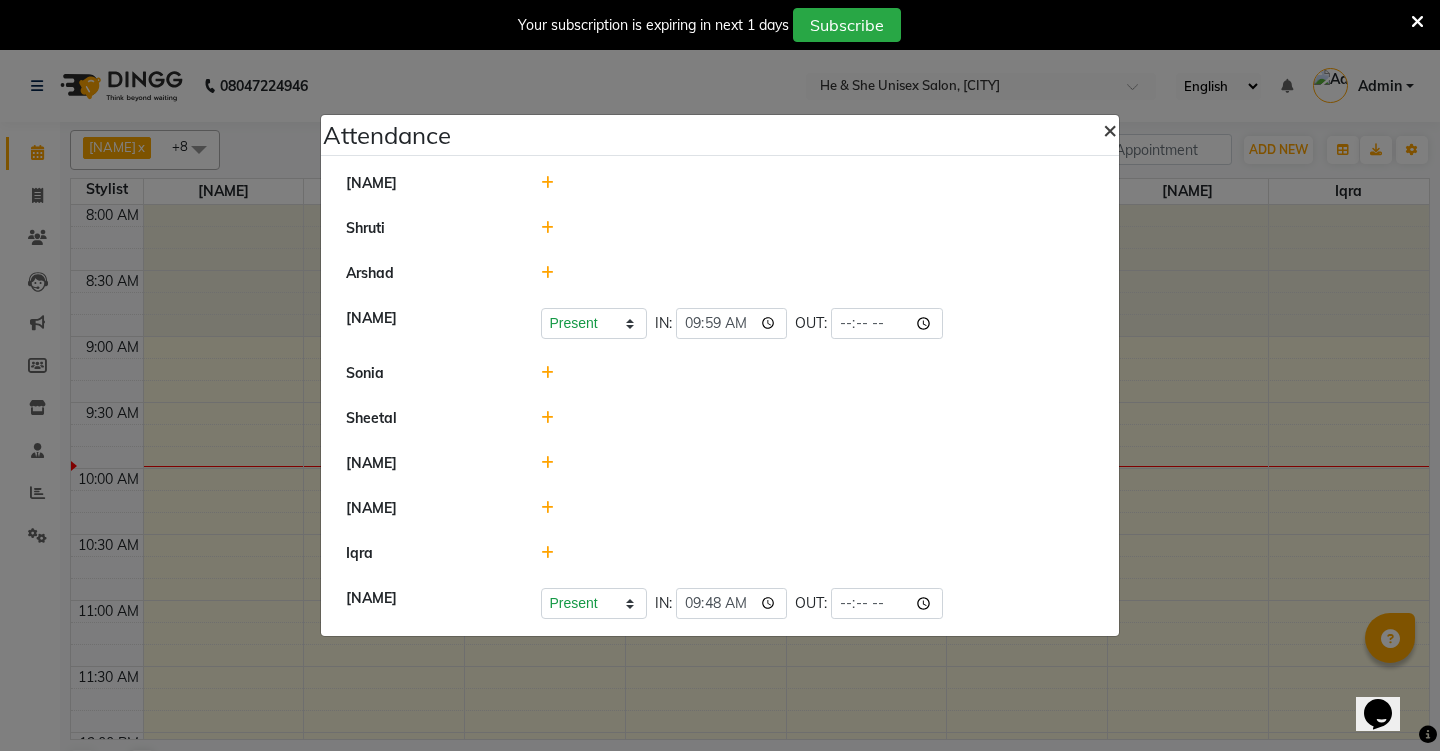 click on "×" 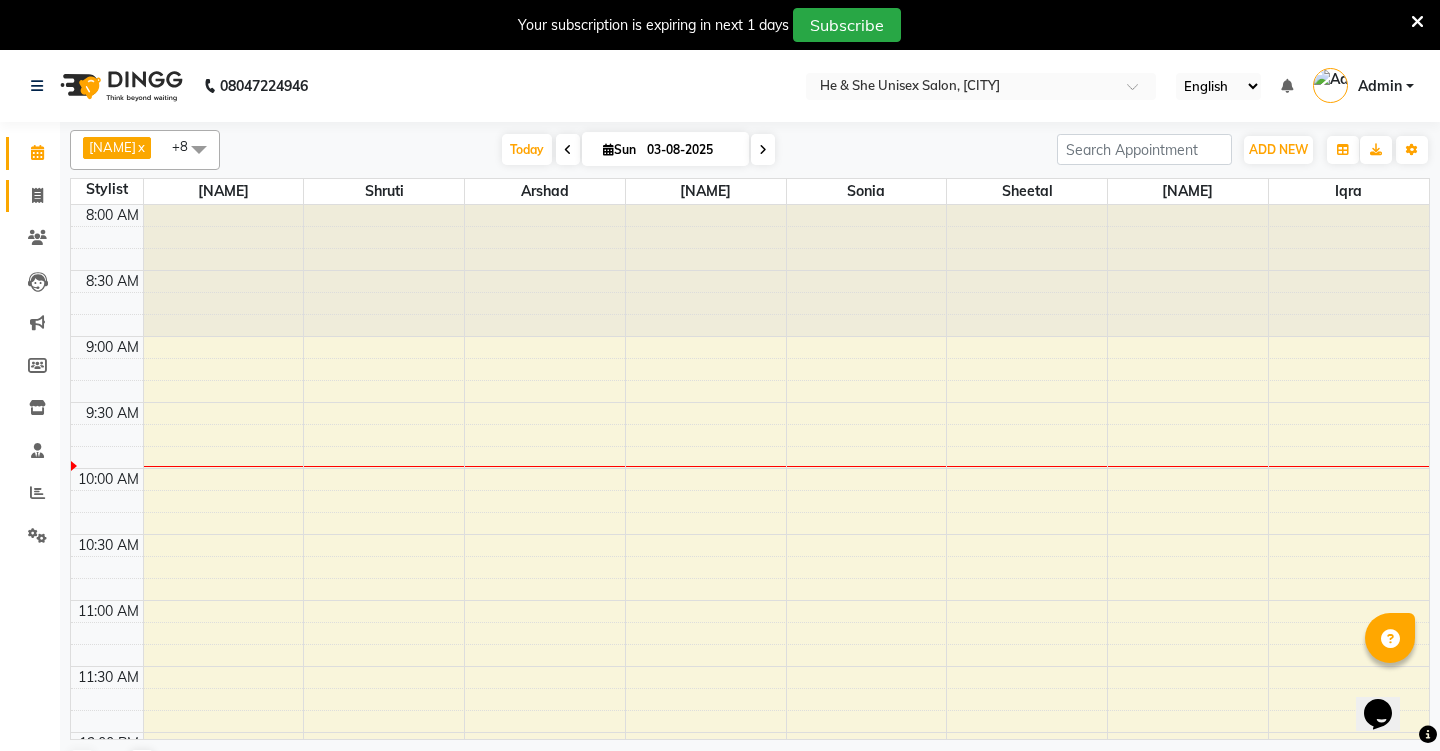 click on "Invoice" 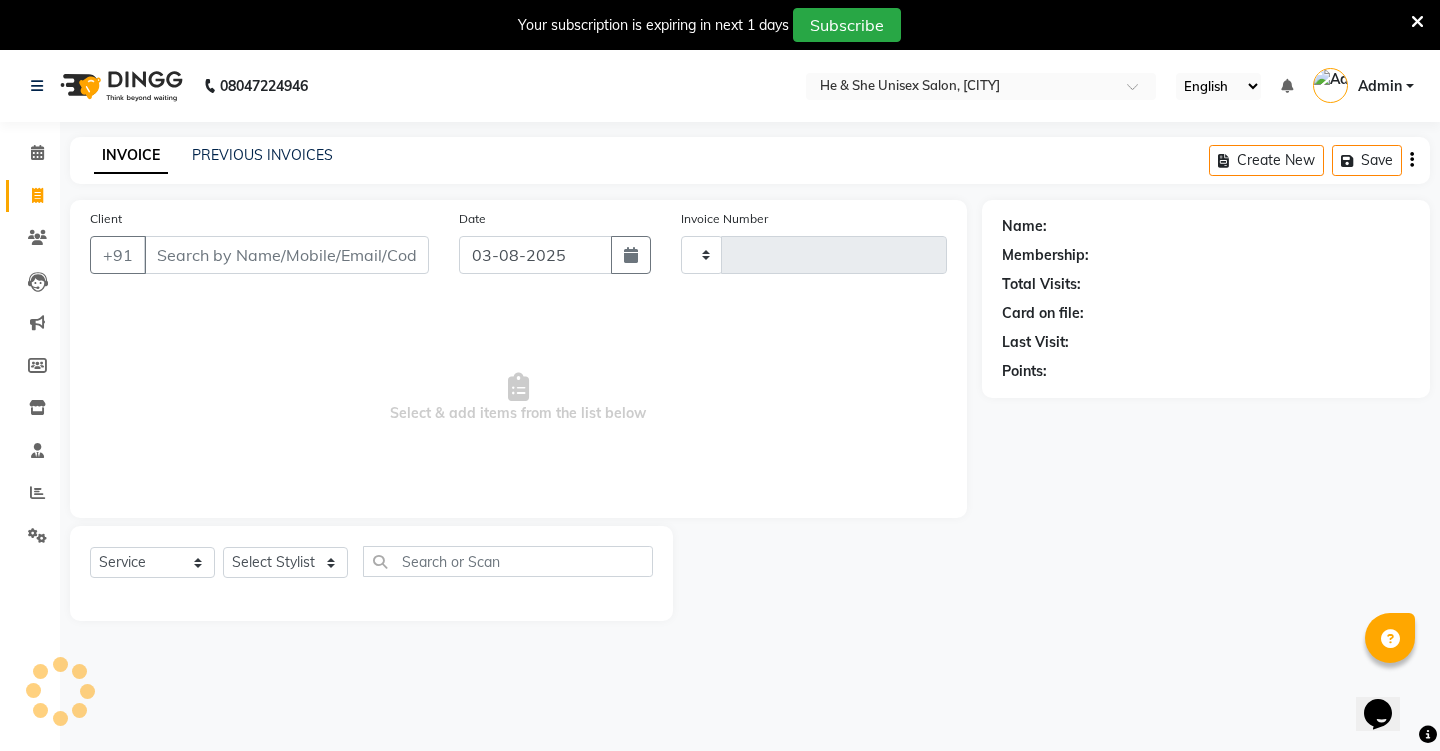 type on "1773" 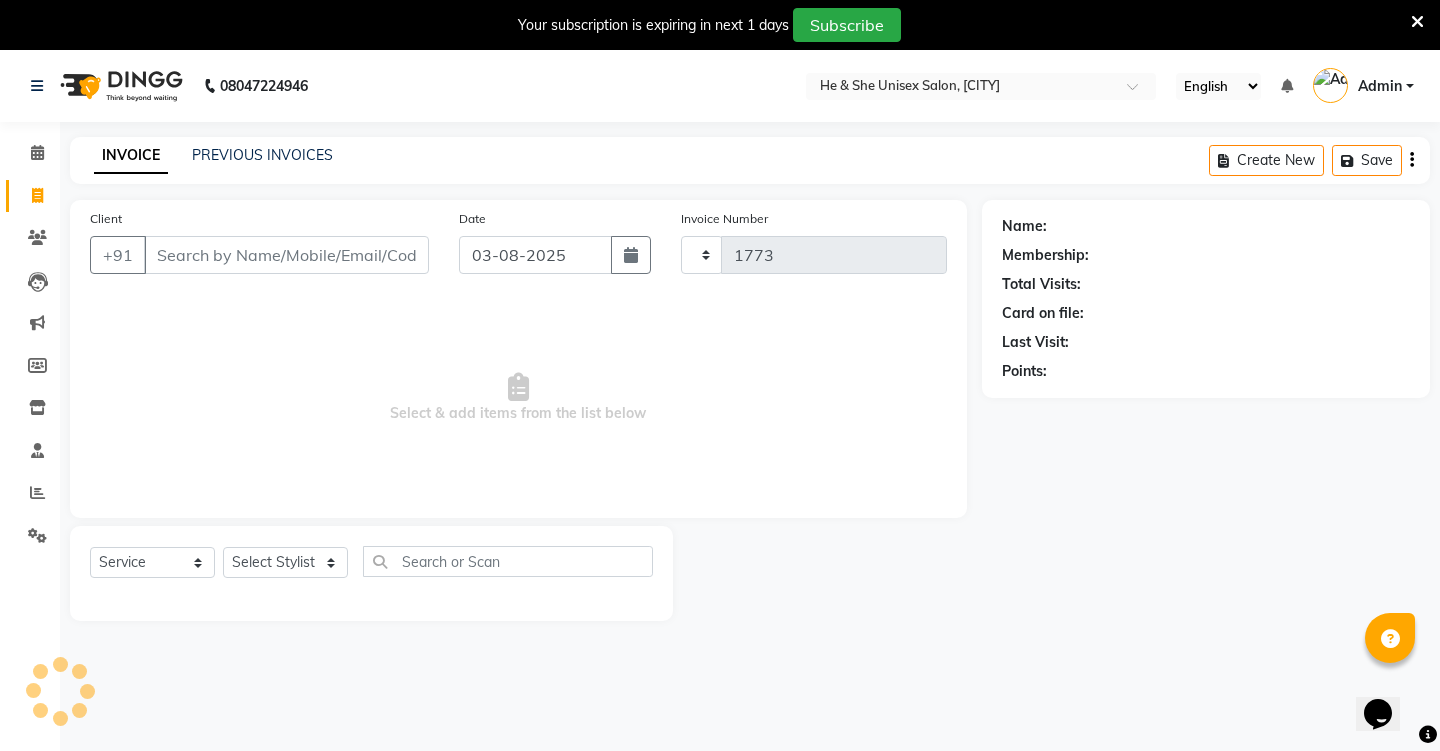 select on "4745" 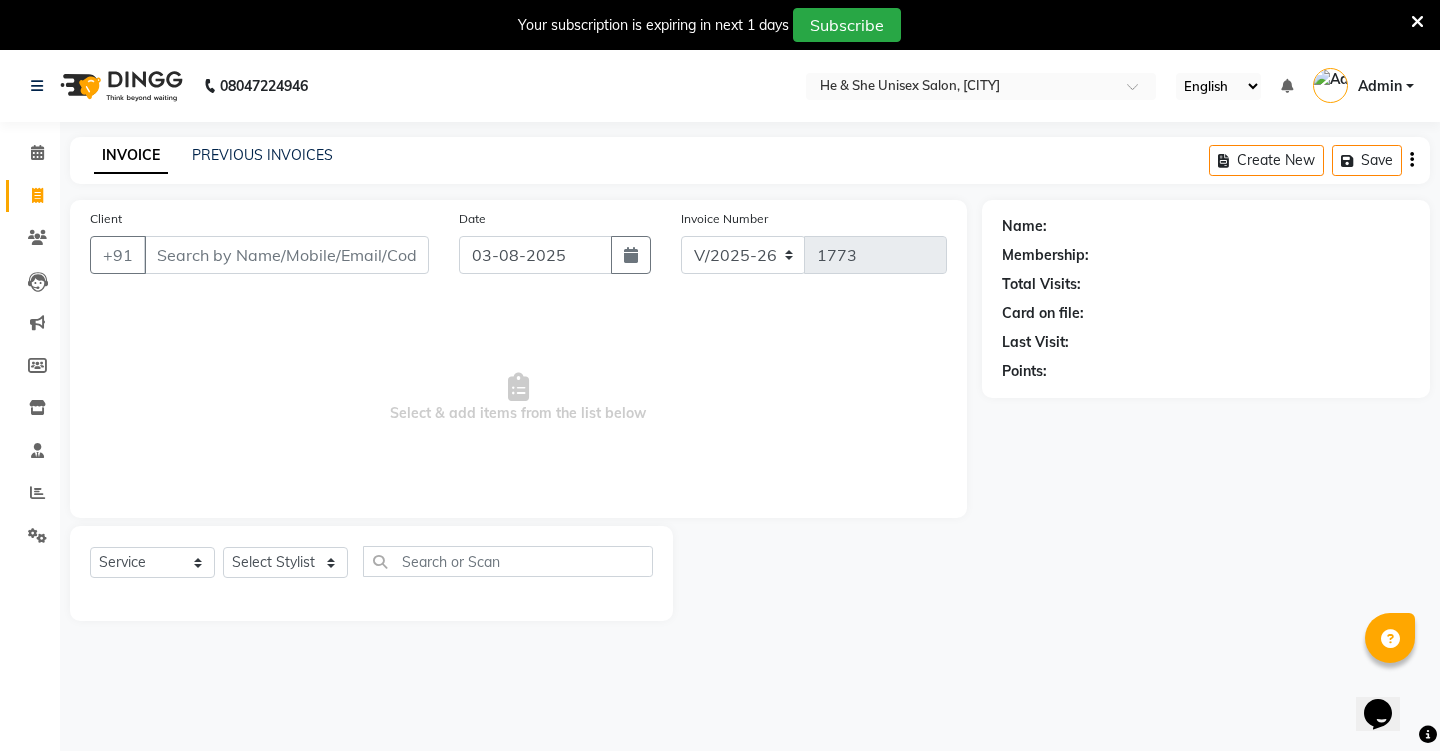 click on "Client" at bounding box center (286, 255) 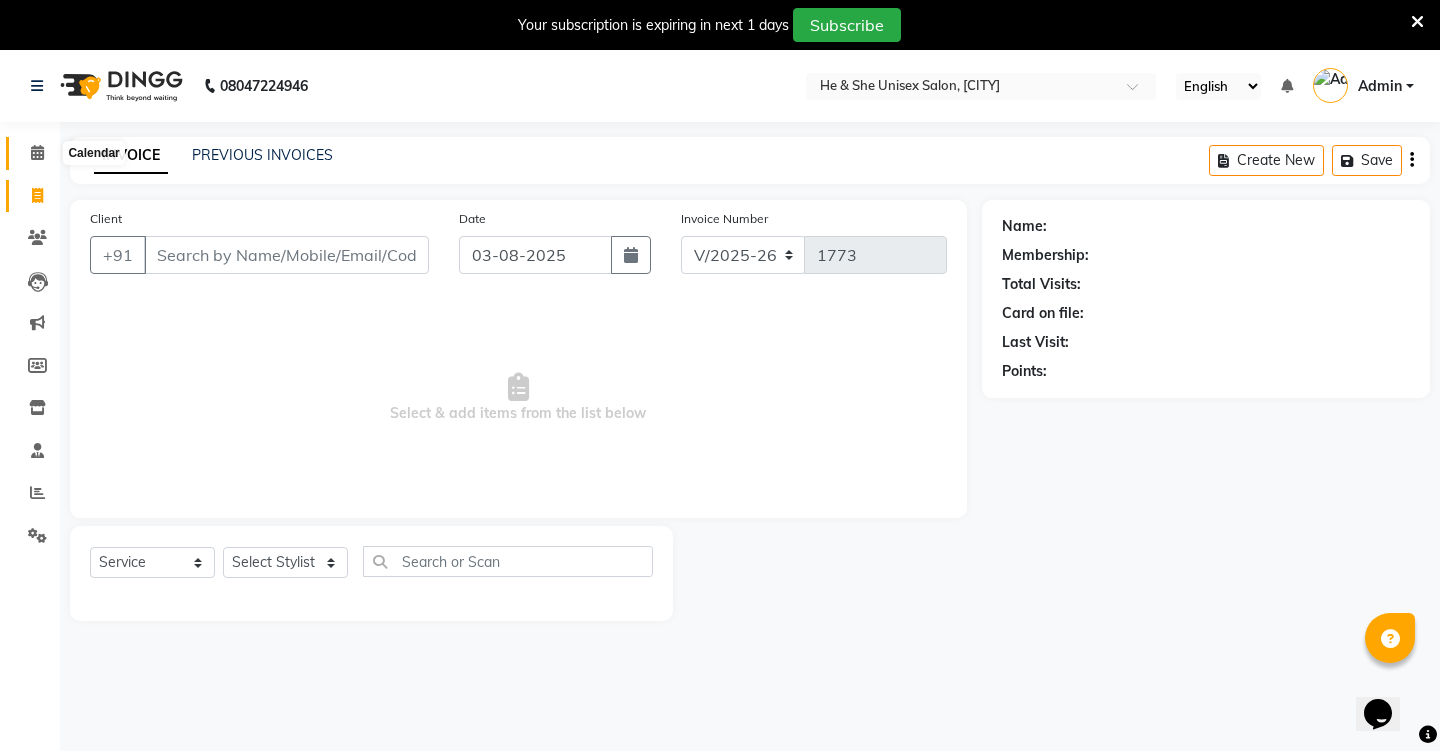 click 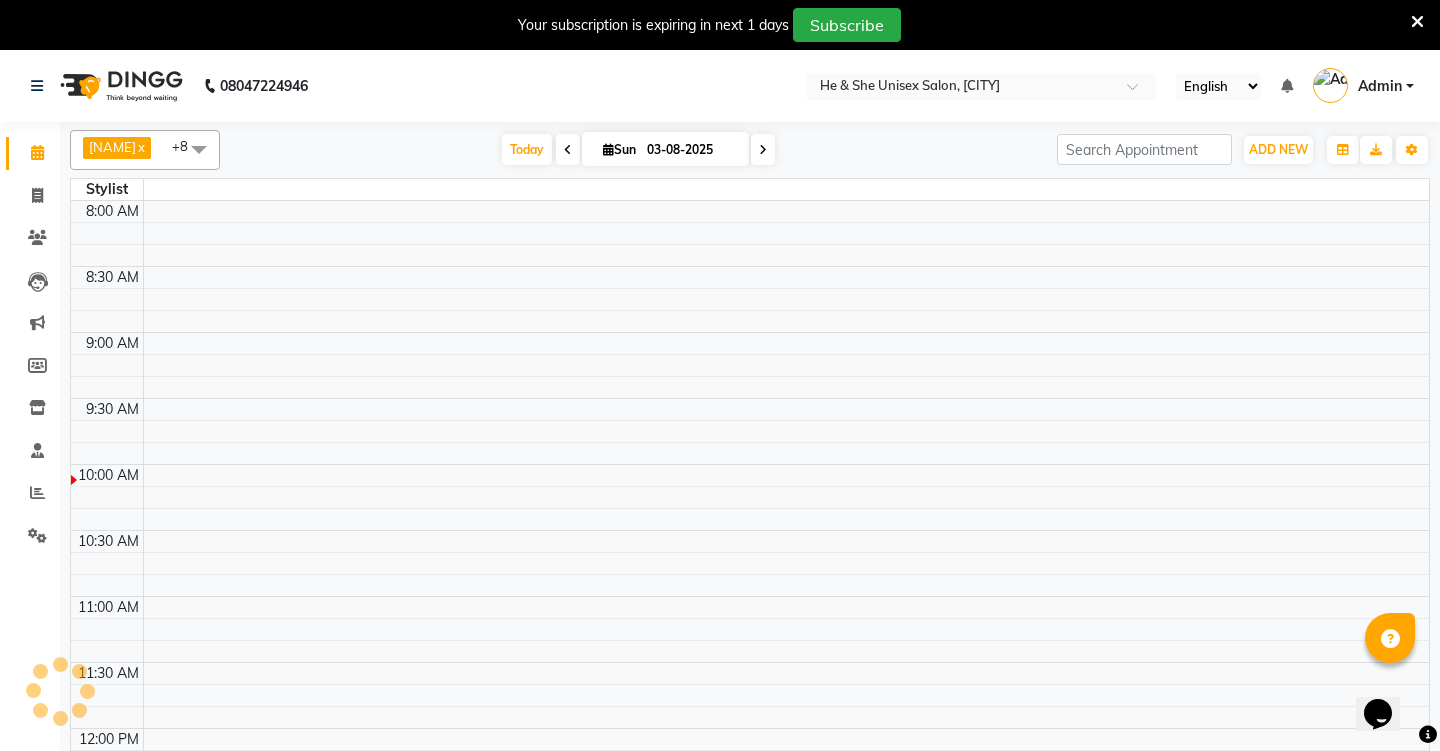 scroll, scrollTop: 0, scrollLeft: 0, axis: both 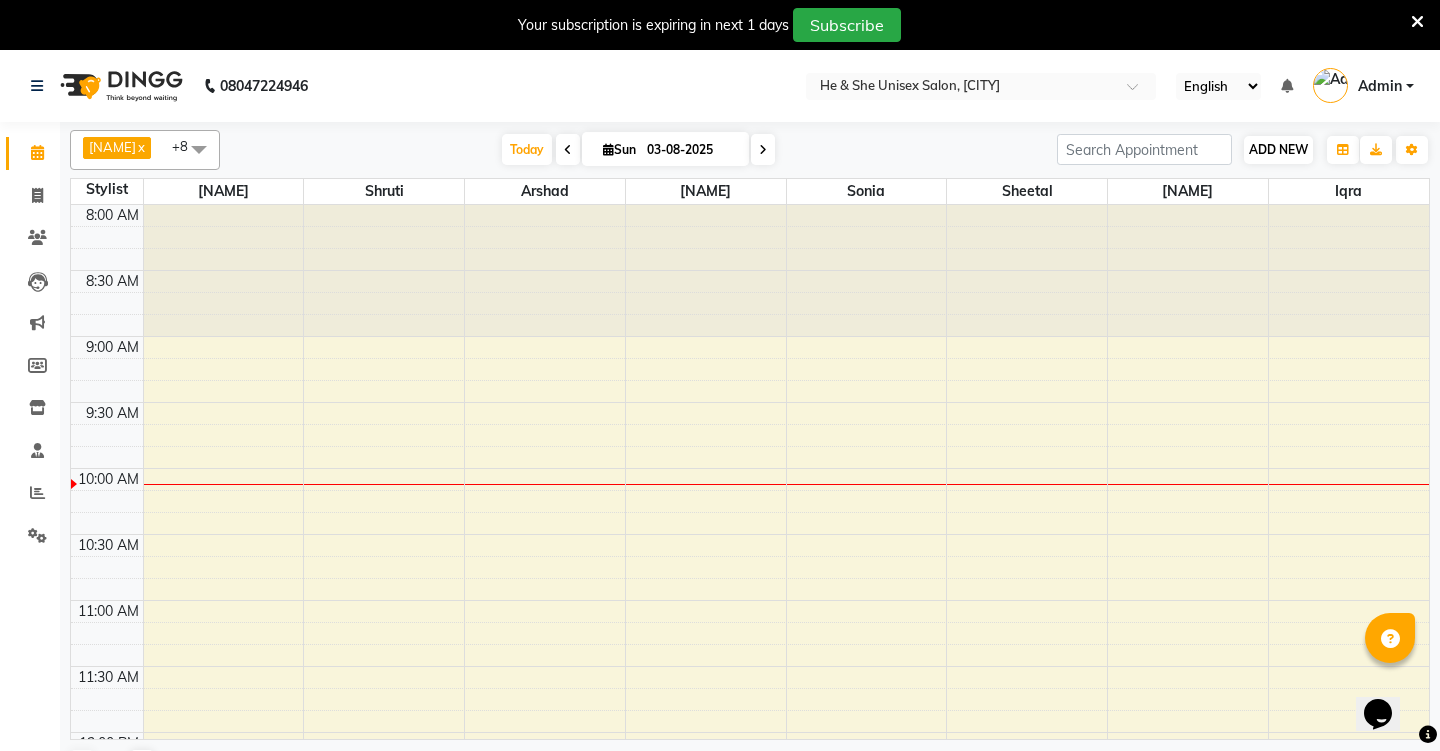 click on "ADD NEW" at bounding box center (1278, 149) 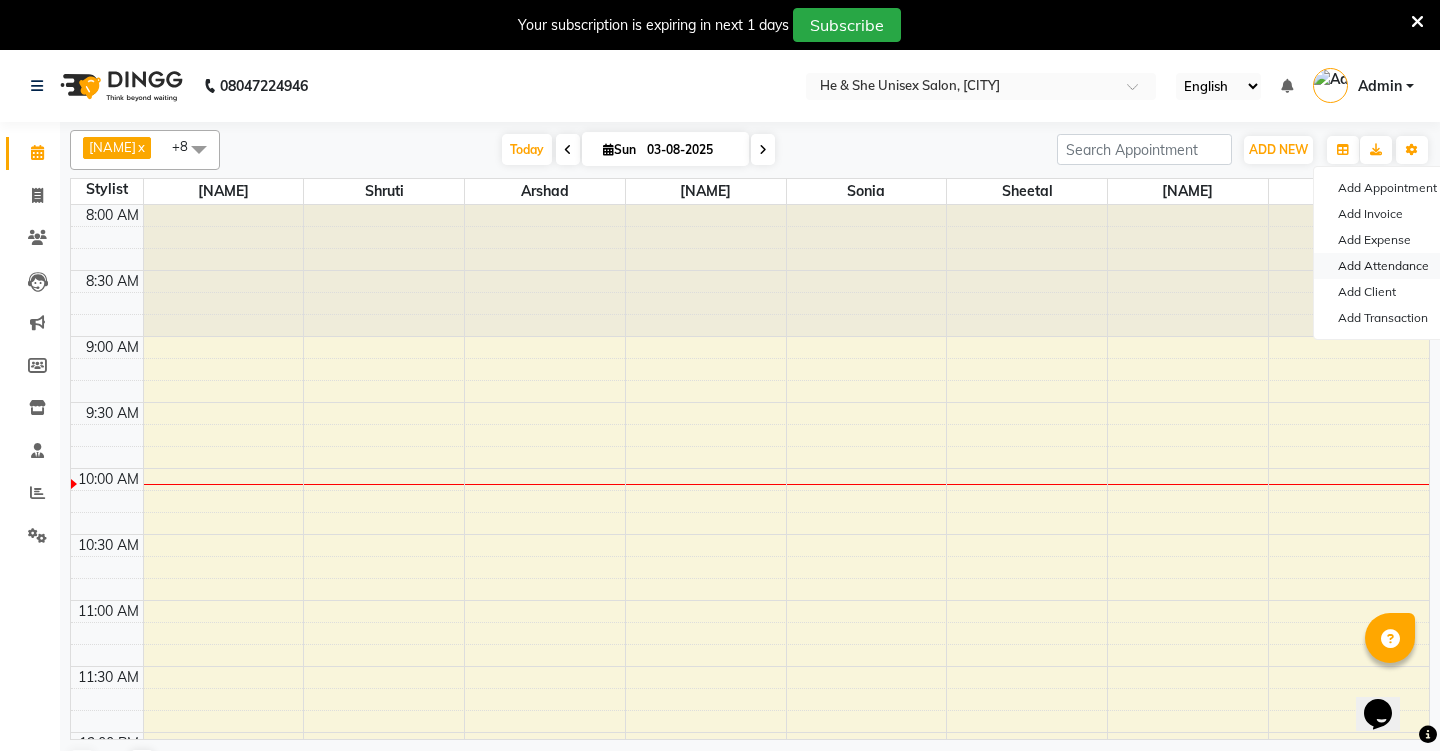 click on "Add Attendance" at bounding box center (1393, 266) 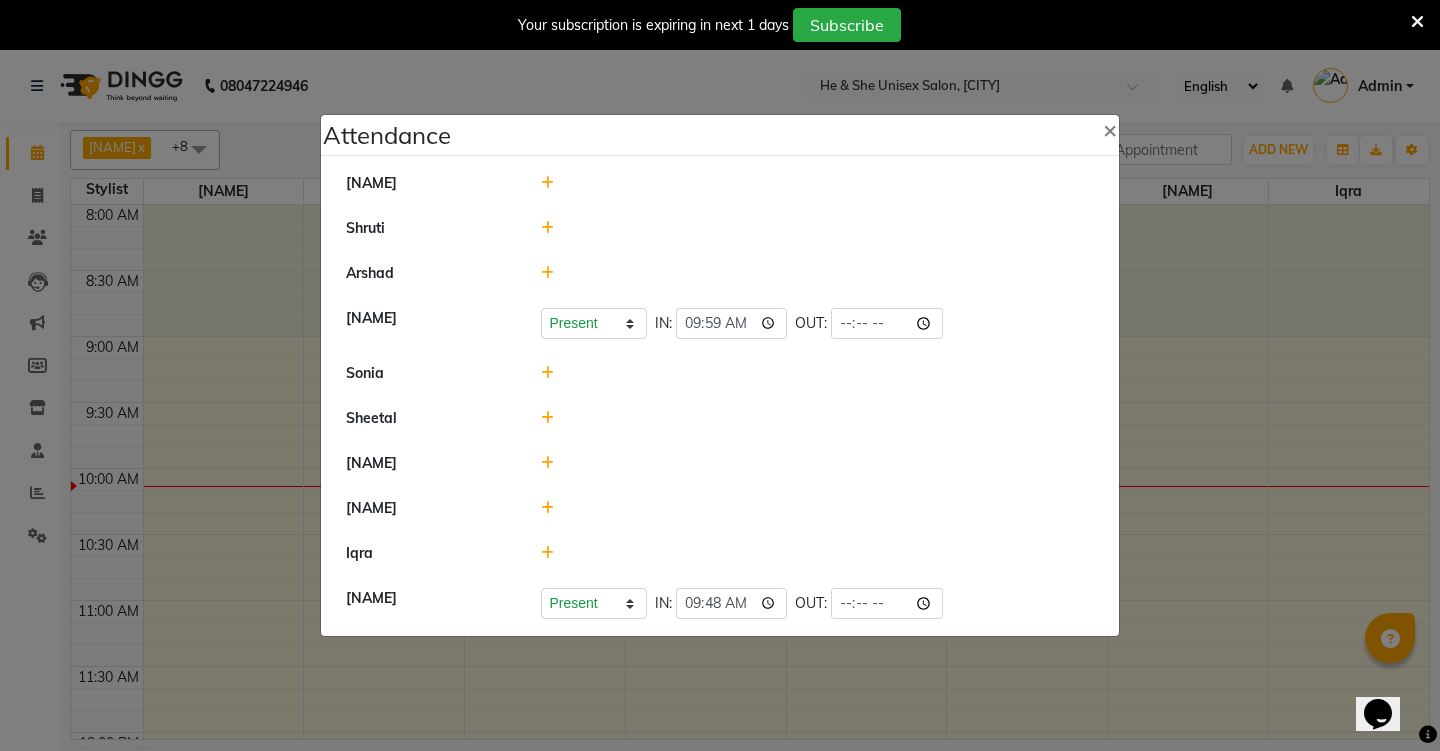 click 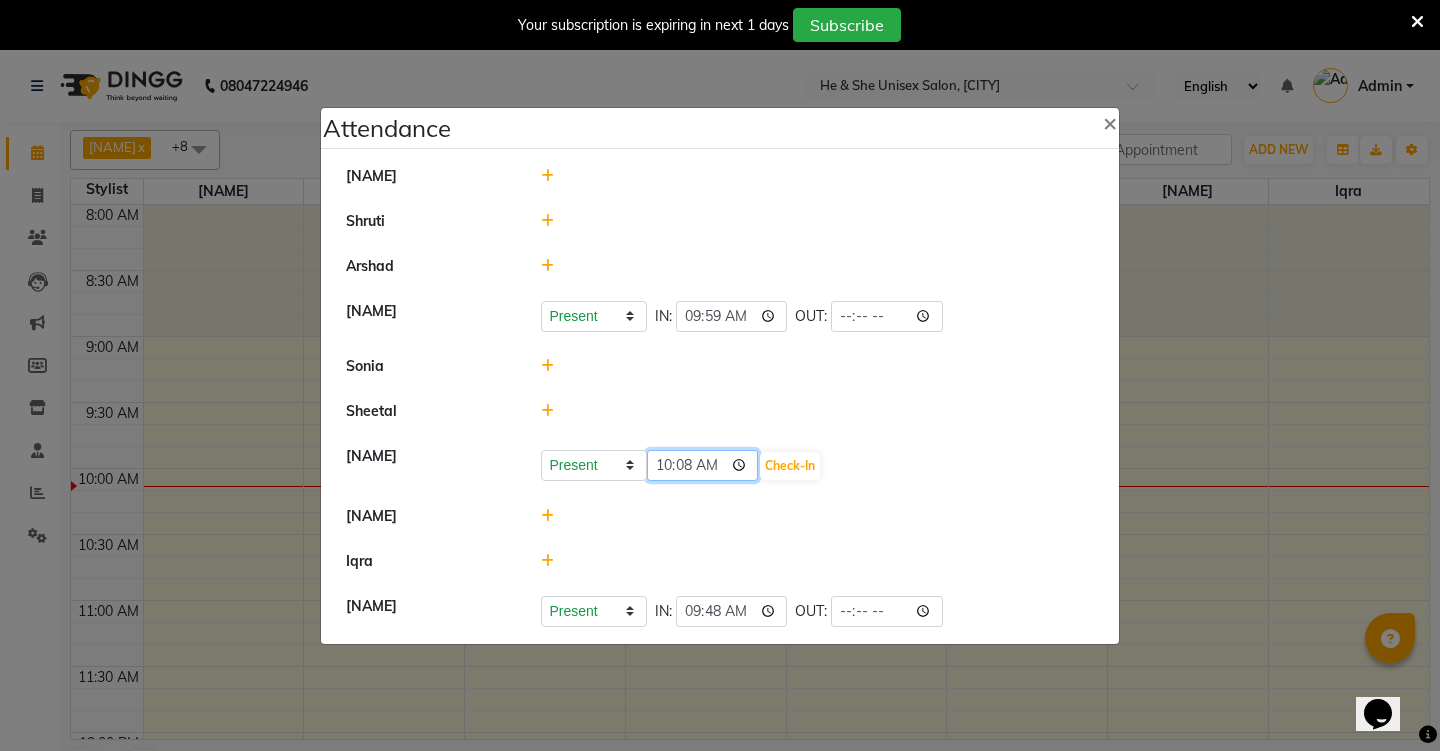 click on "10:08" 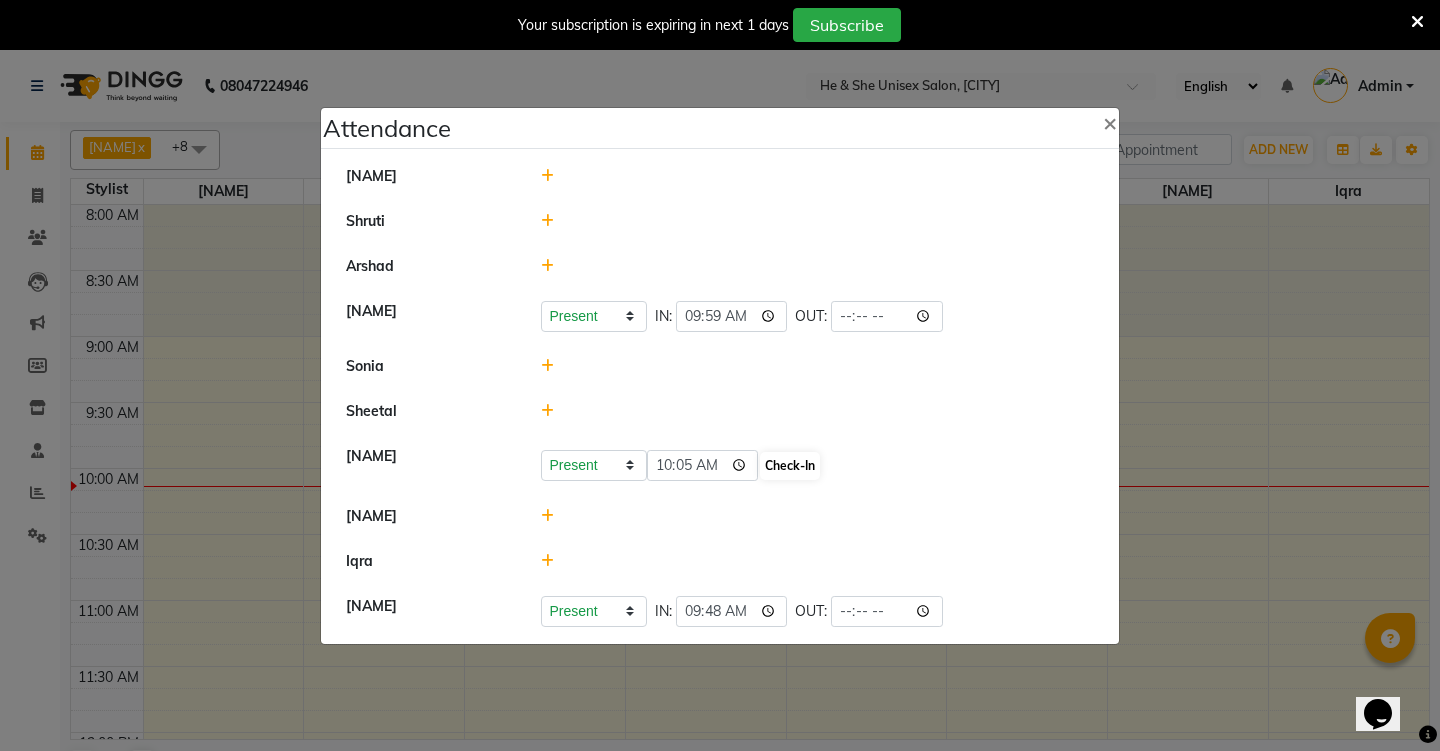 click on "Check-In" 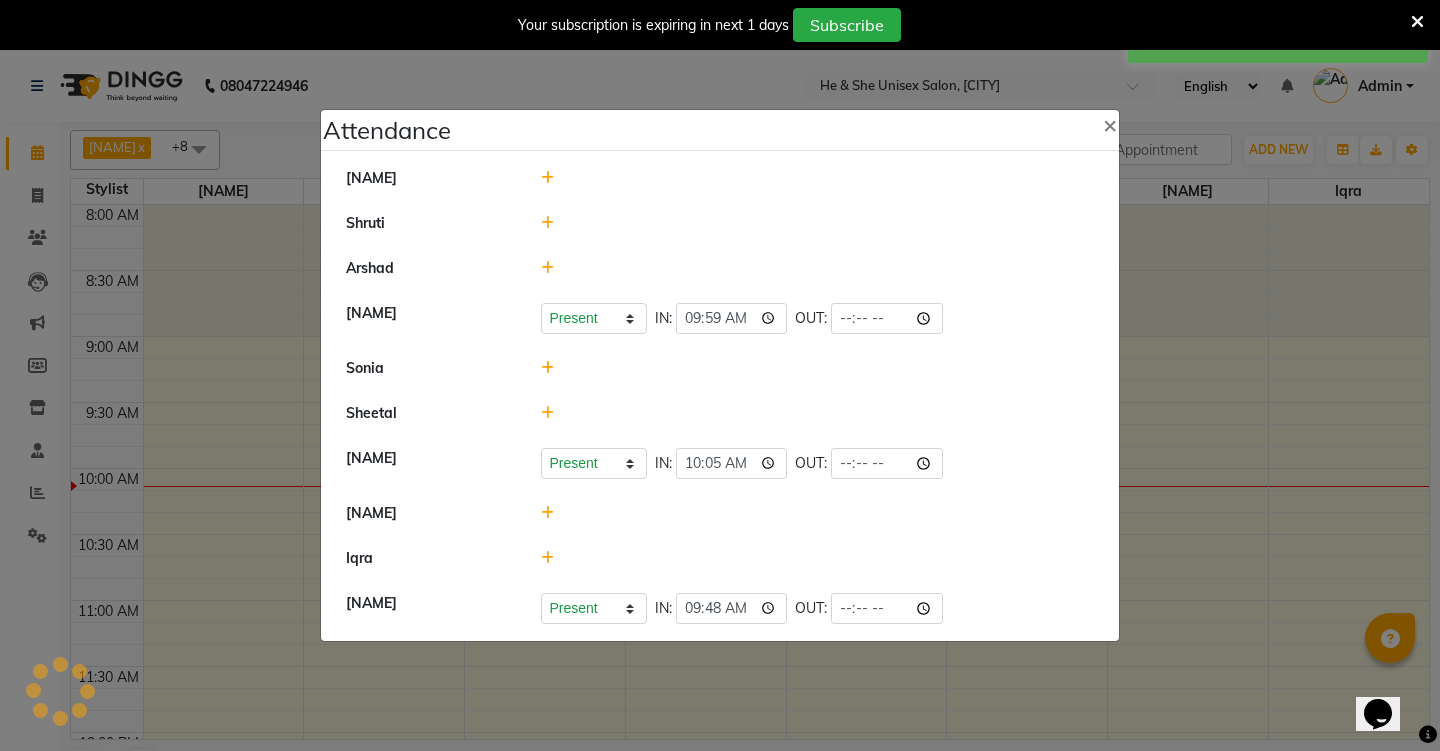 click on "Attendance ×  [NAME]   [NAME]    [NAME]   [NAME]    Present   Absent   Late   Half Day   Weekly Off  IN:  09:59 OUT:   [NAME]   [NAME]    [NAME]   Present   Absent   Late   Half Day   Weekly Off  IN:  10:05 OUT:   [NAME]   [NAME]   [NAME]   Present   Absent   Late   Half Day   Weekly Off  IN:  09:48 OUT:" 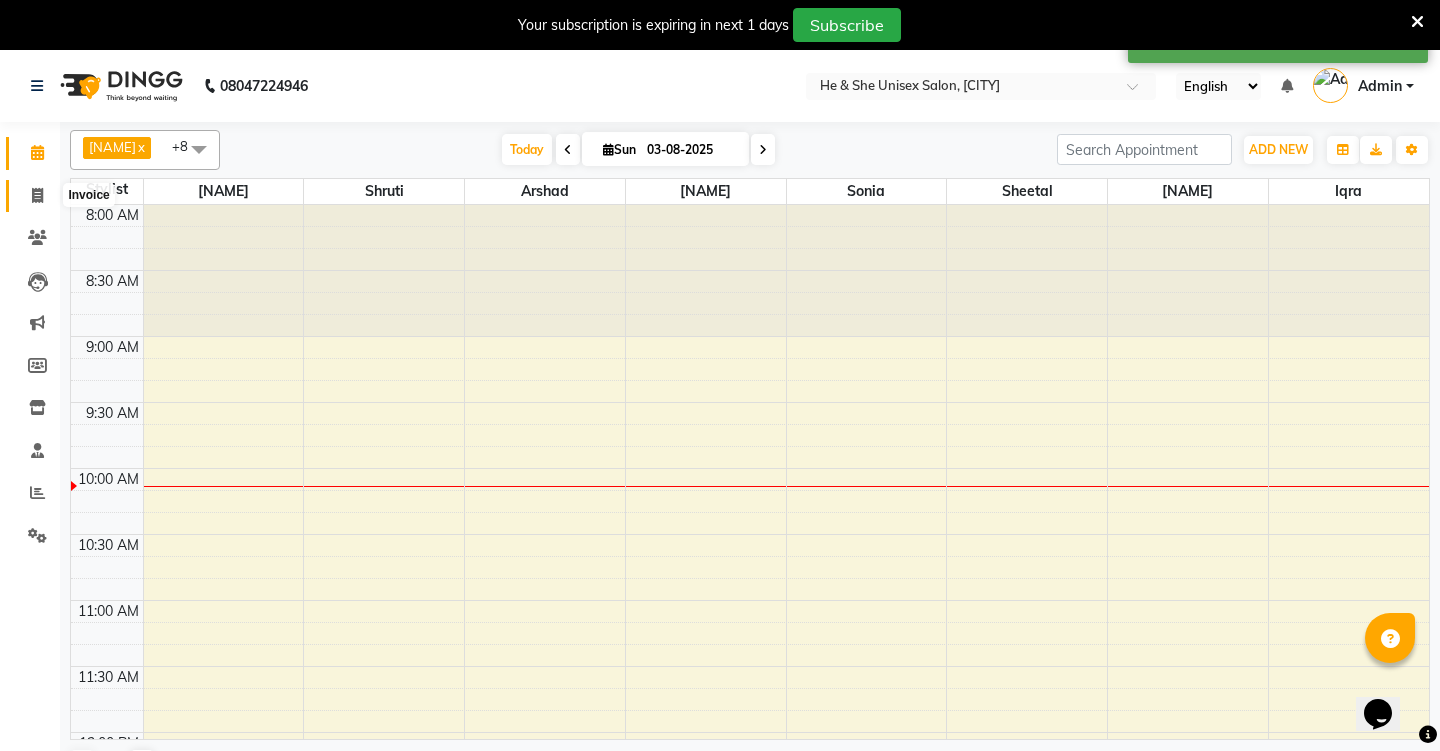 click 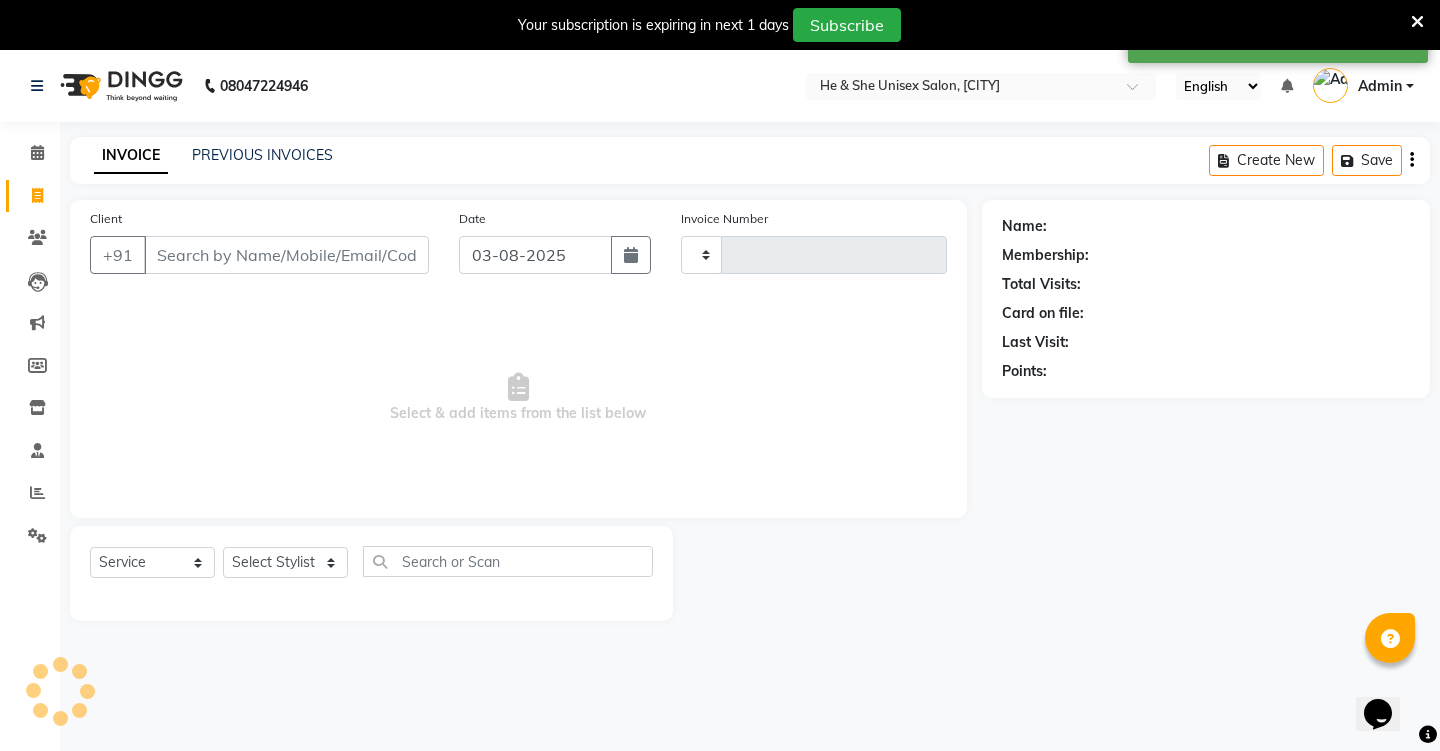 type on "1773" 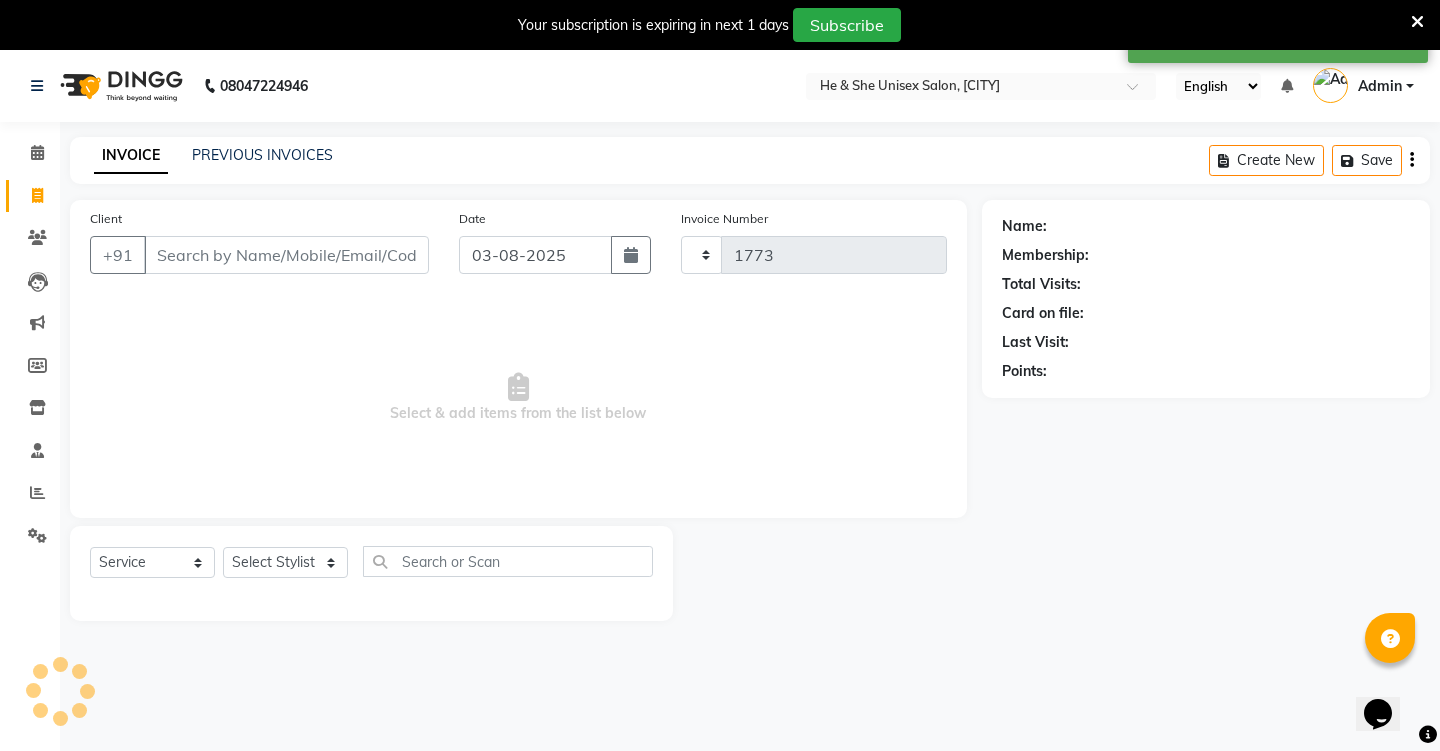 select on "4745" 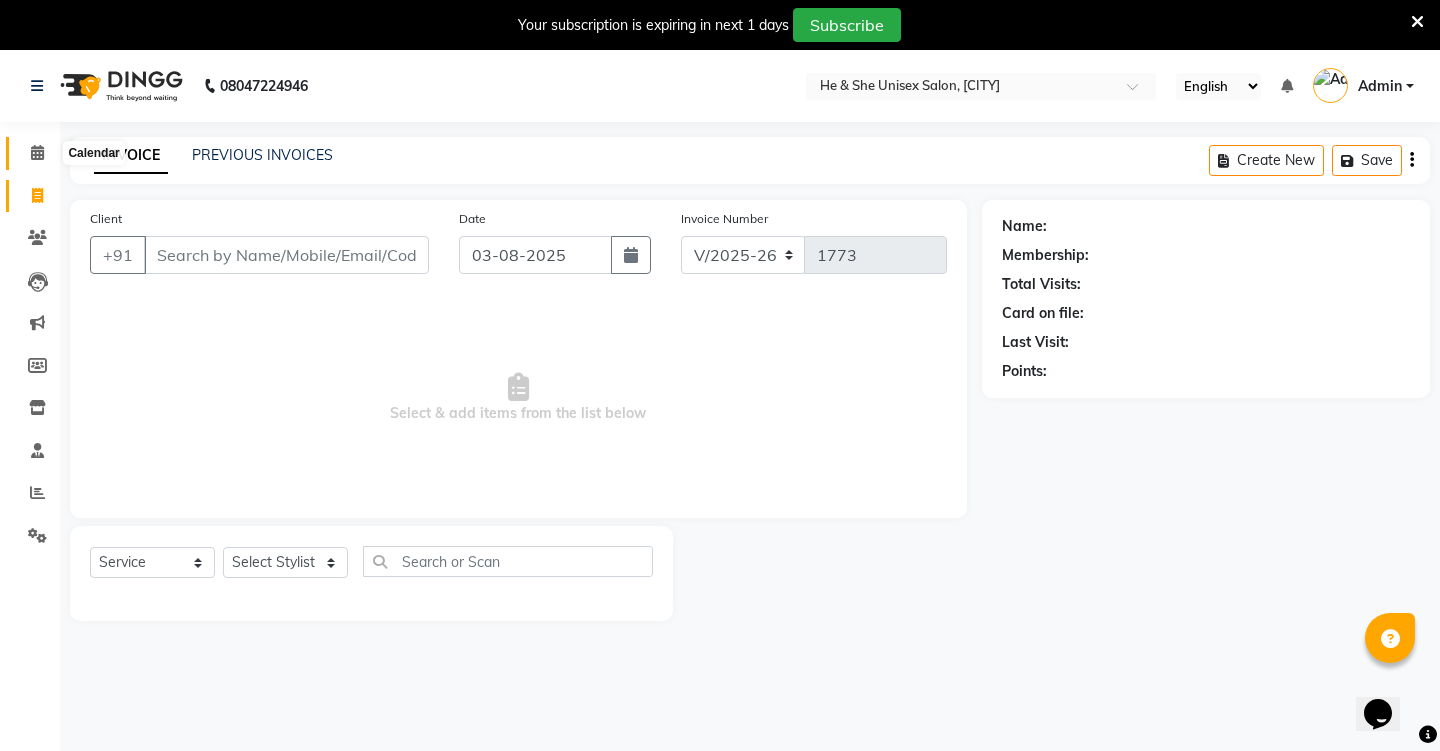 click 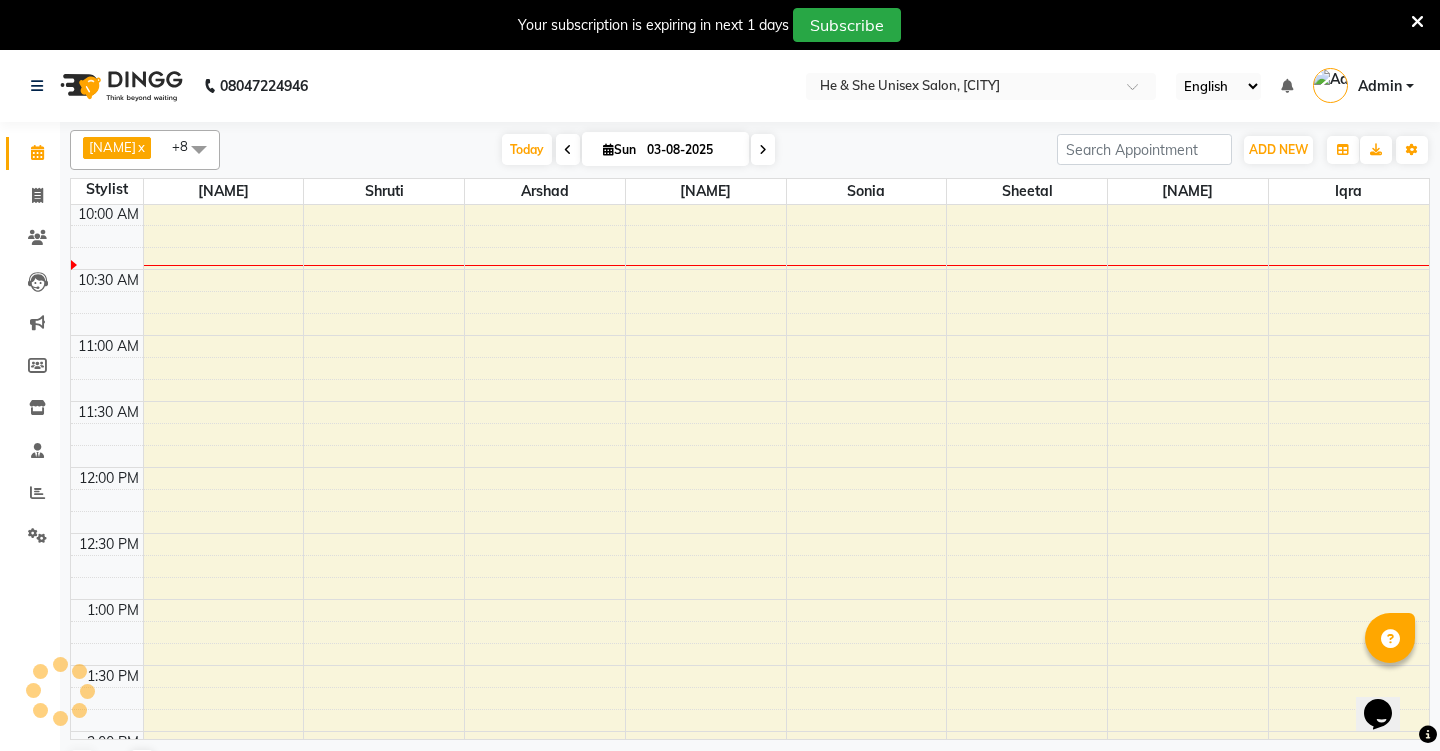 scroll, scrollTop: 0, scrollLeft: 0, axis: both 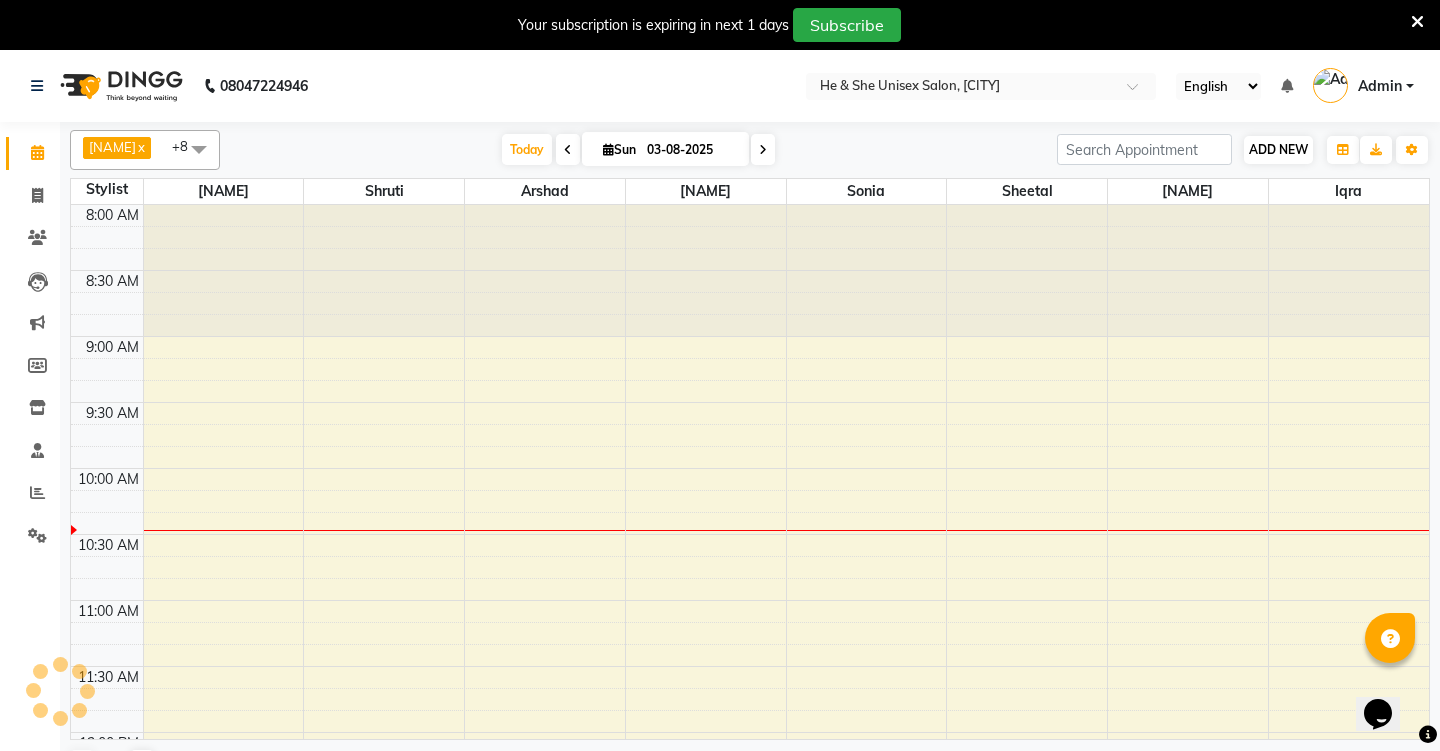 click on "ADD NEW" at bounding box center [1278, 149] 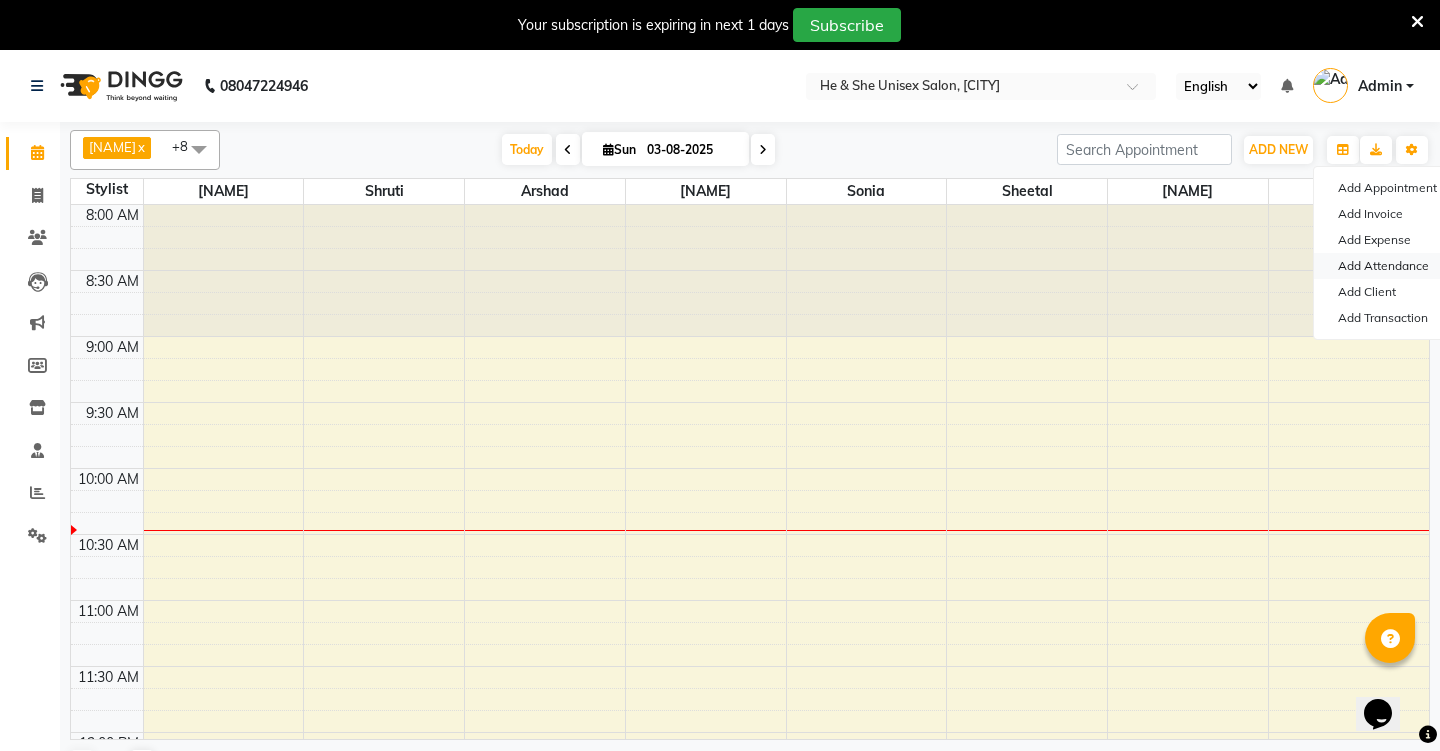 click on "Add Attendance" at bounding box center (1393, 266) 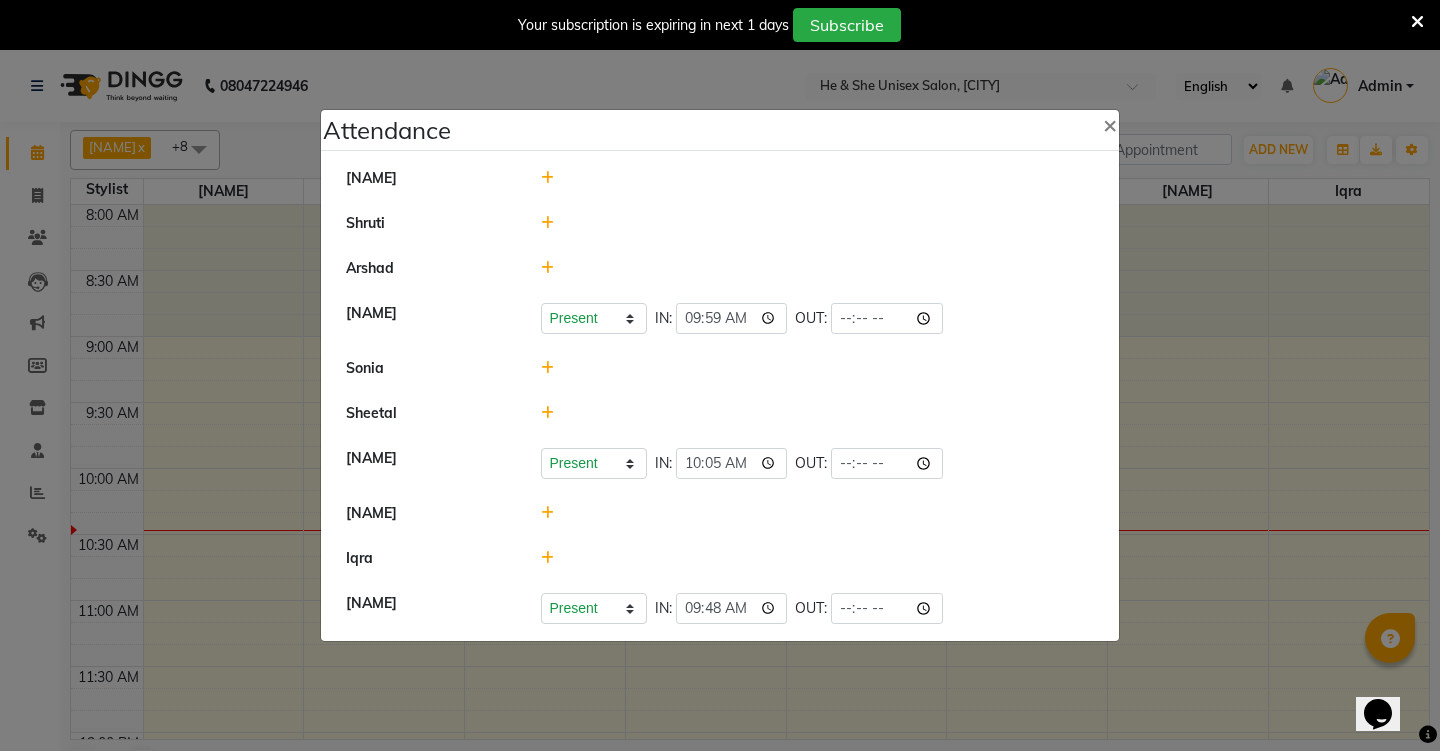 click 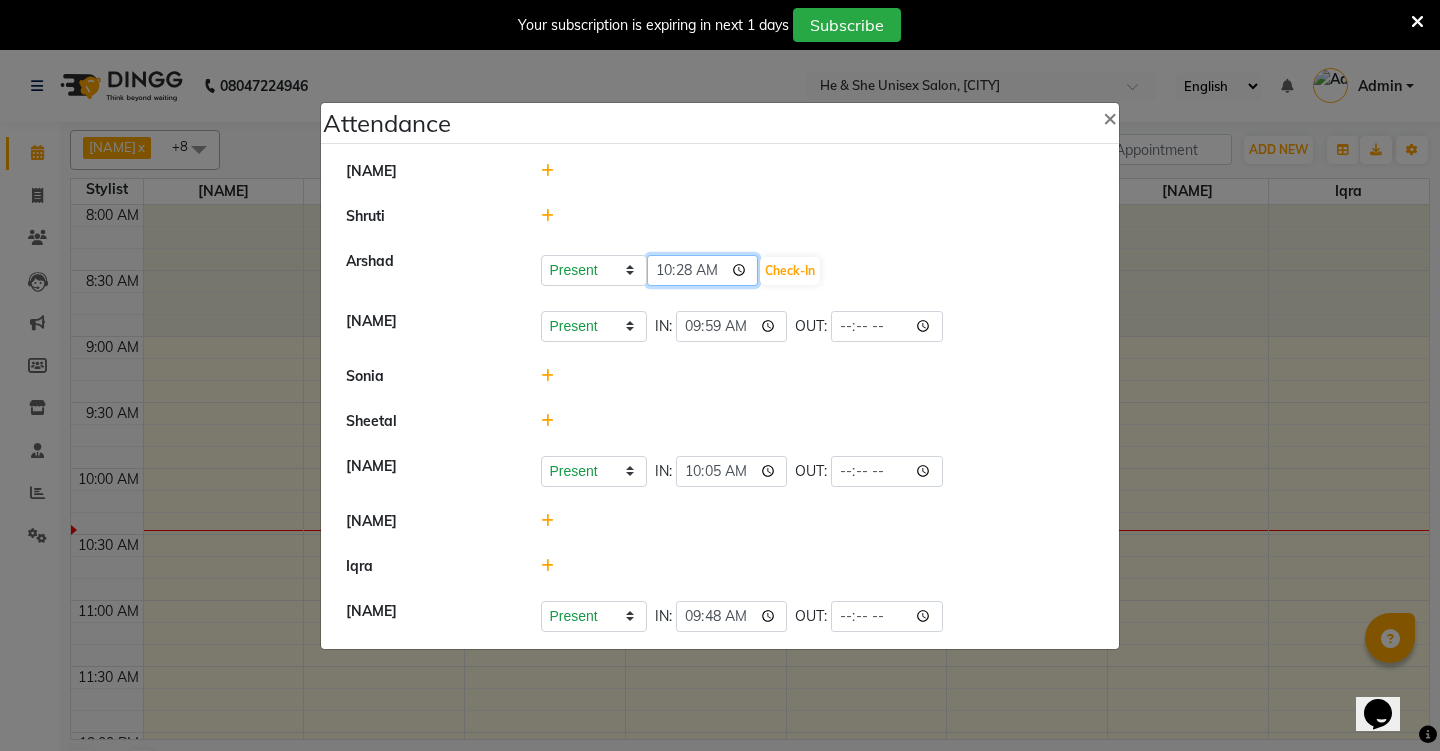 click on "10:28" 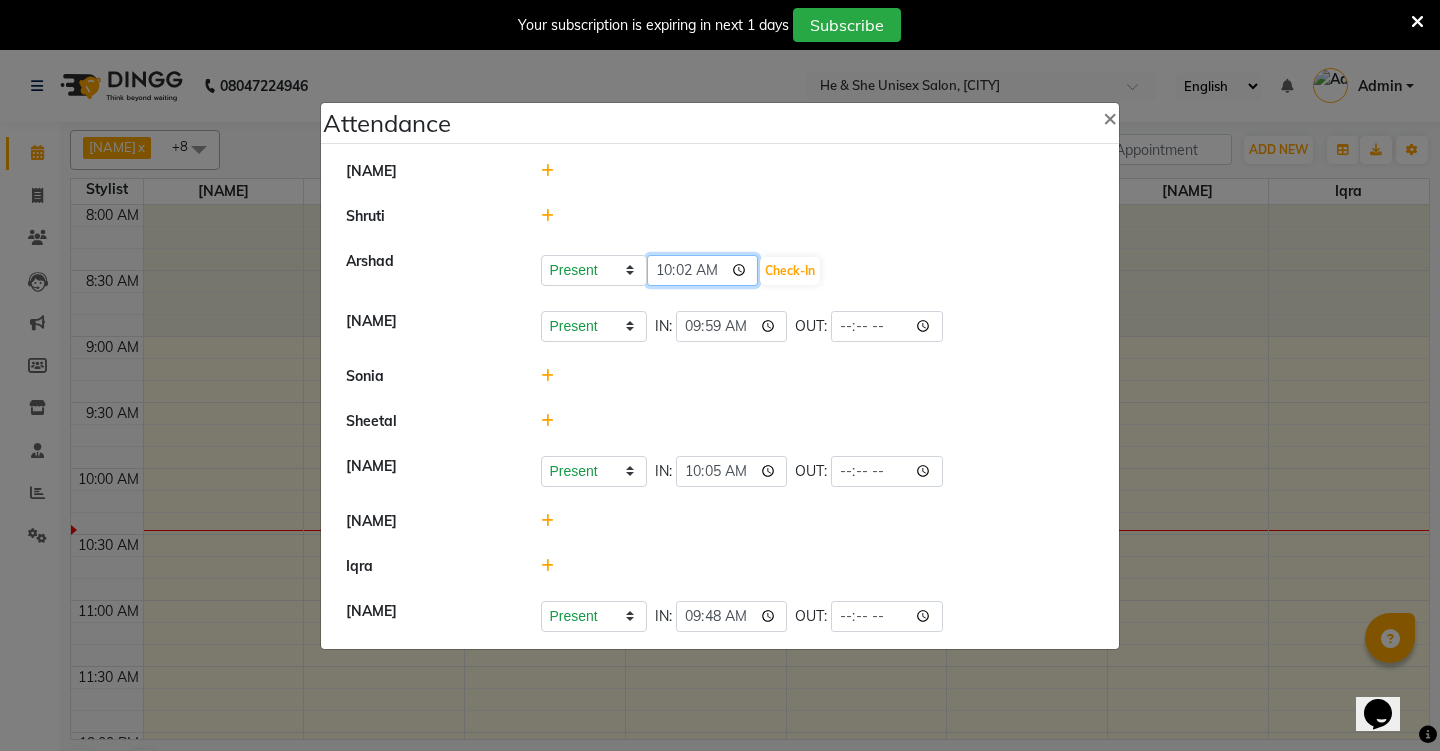 type on "10:24" 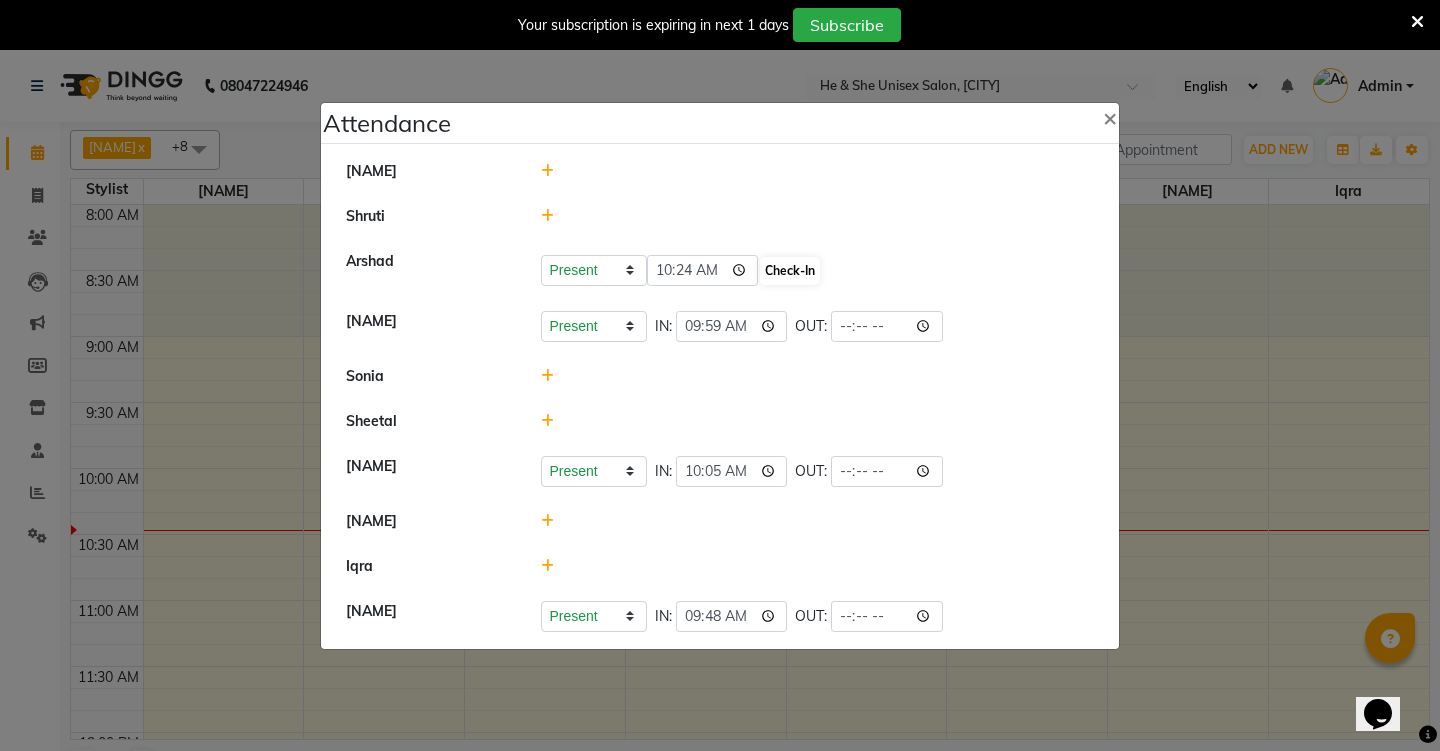 click on "Check-In" 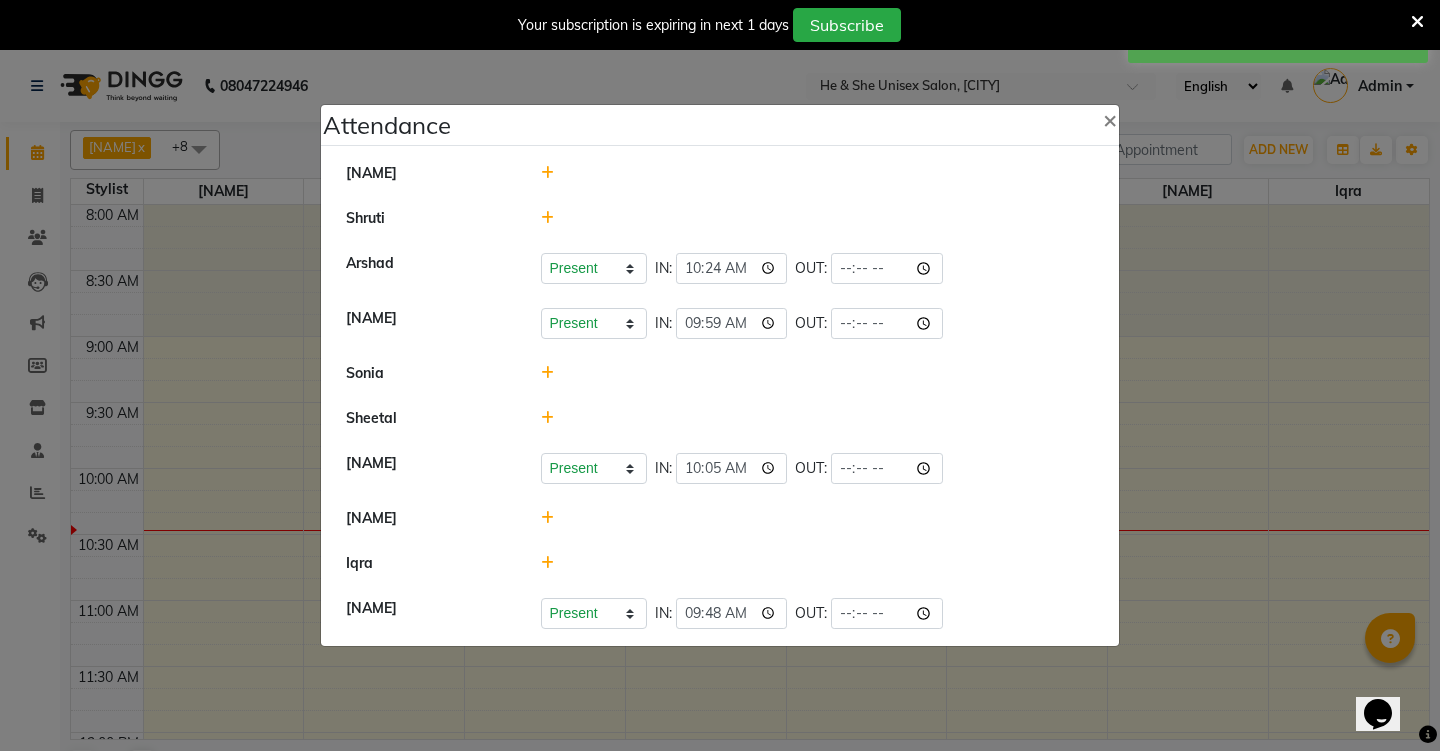 click 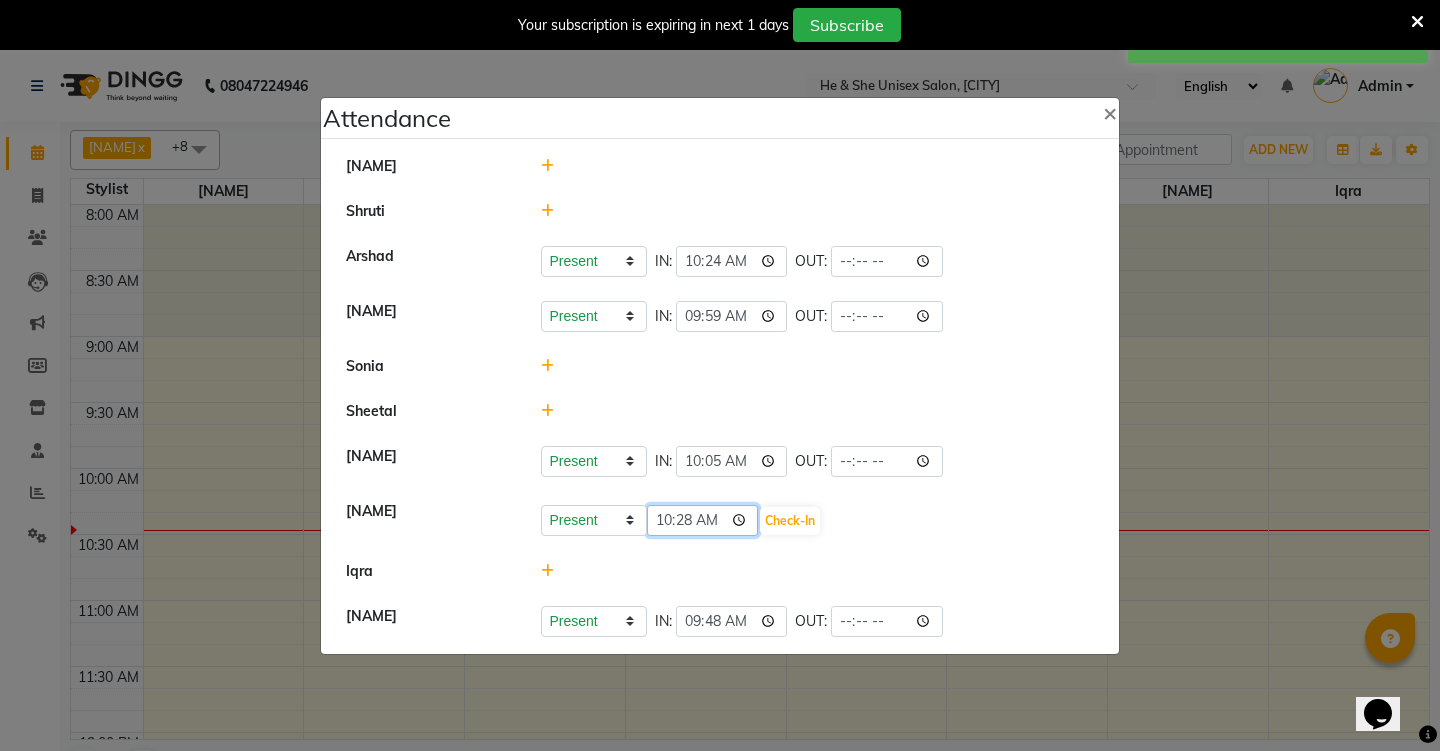 click on "10:28" 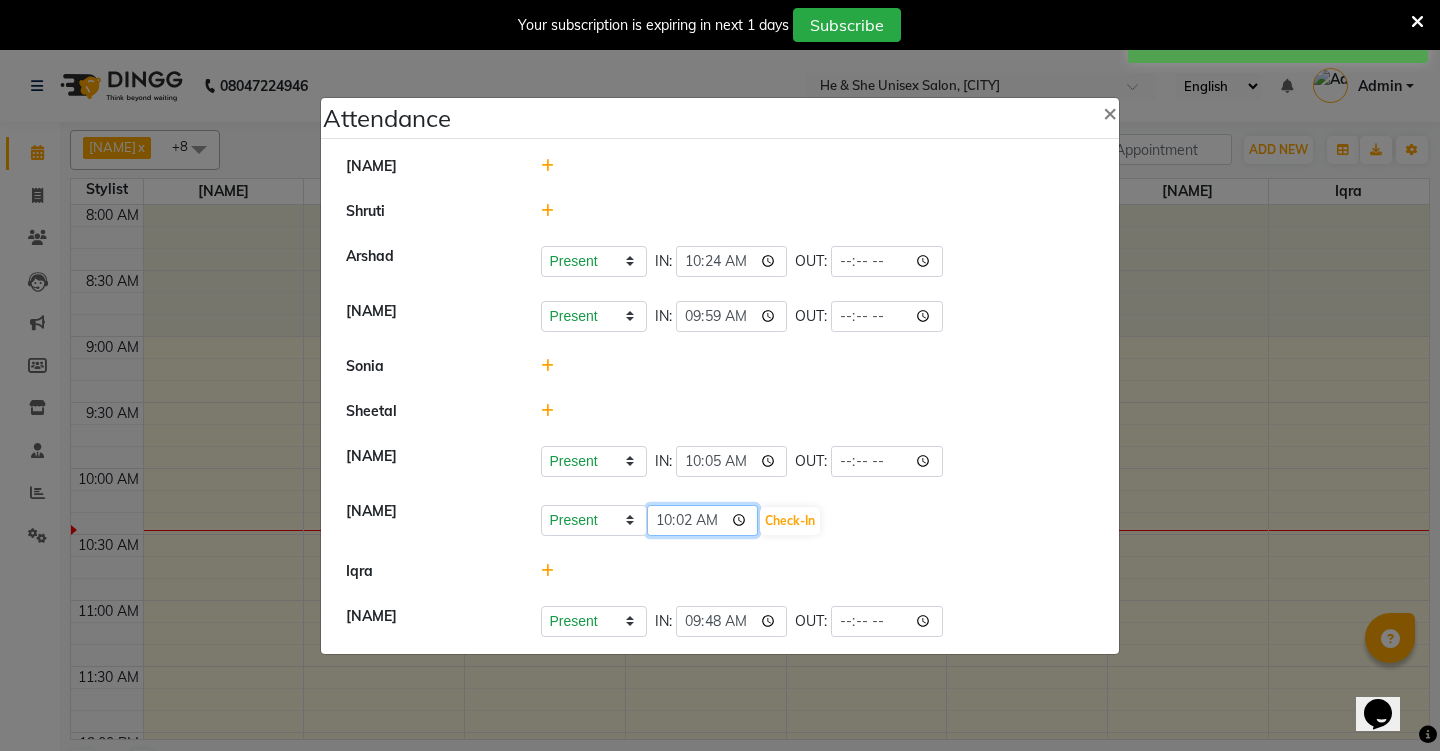 type on "10:21" 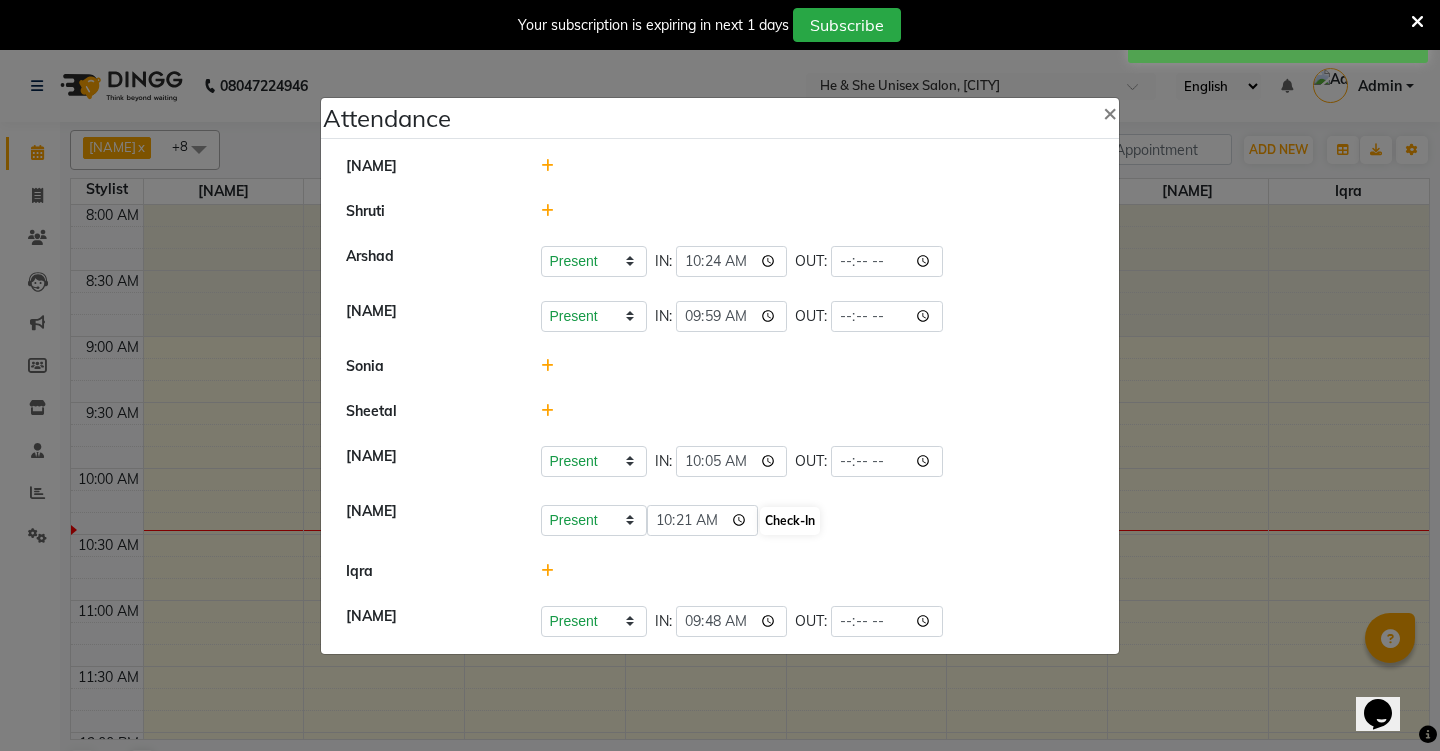 click on "Check-In" 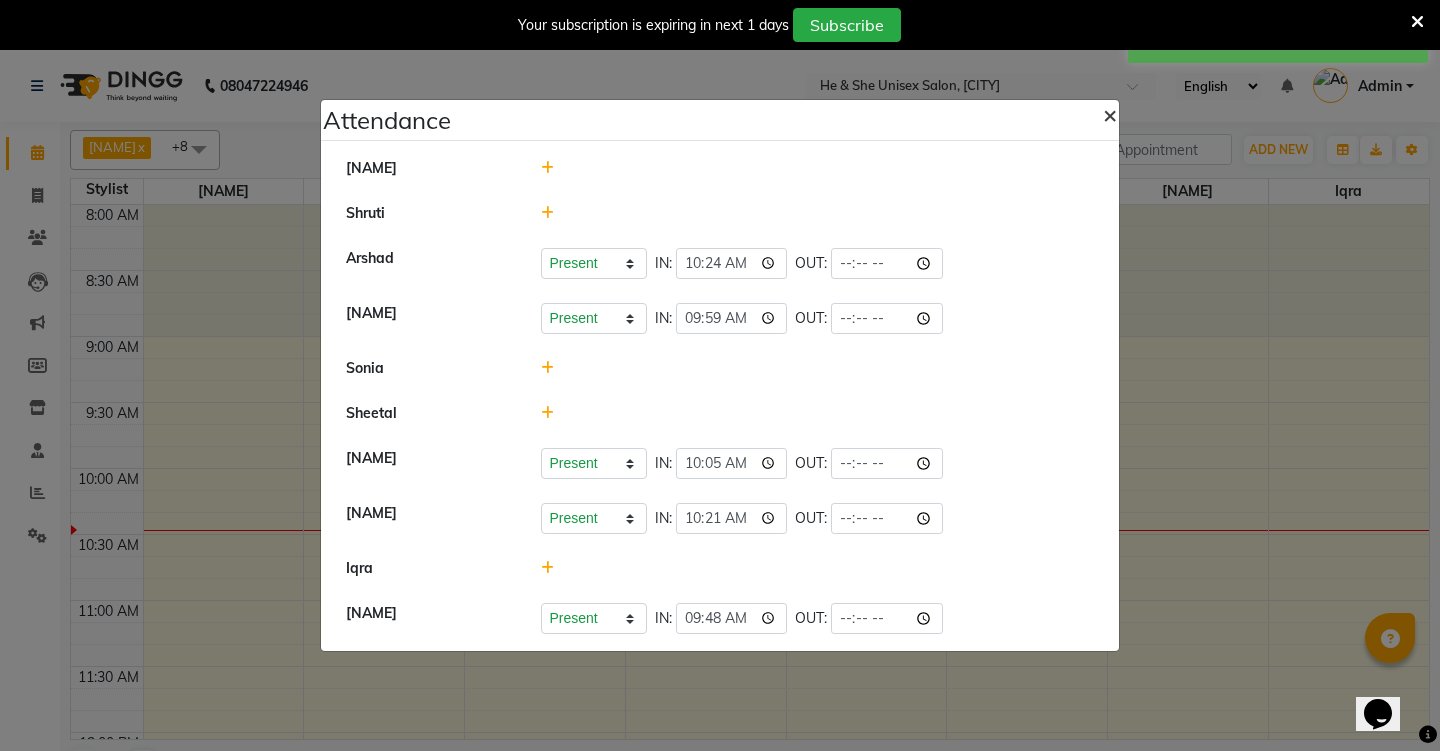 click on "×" 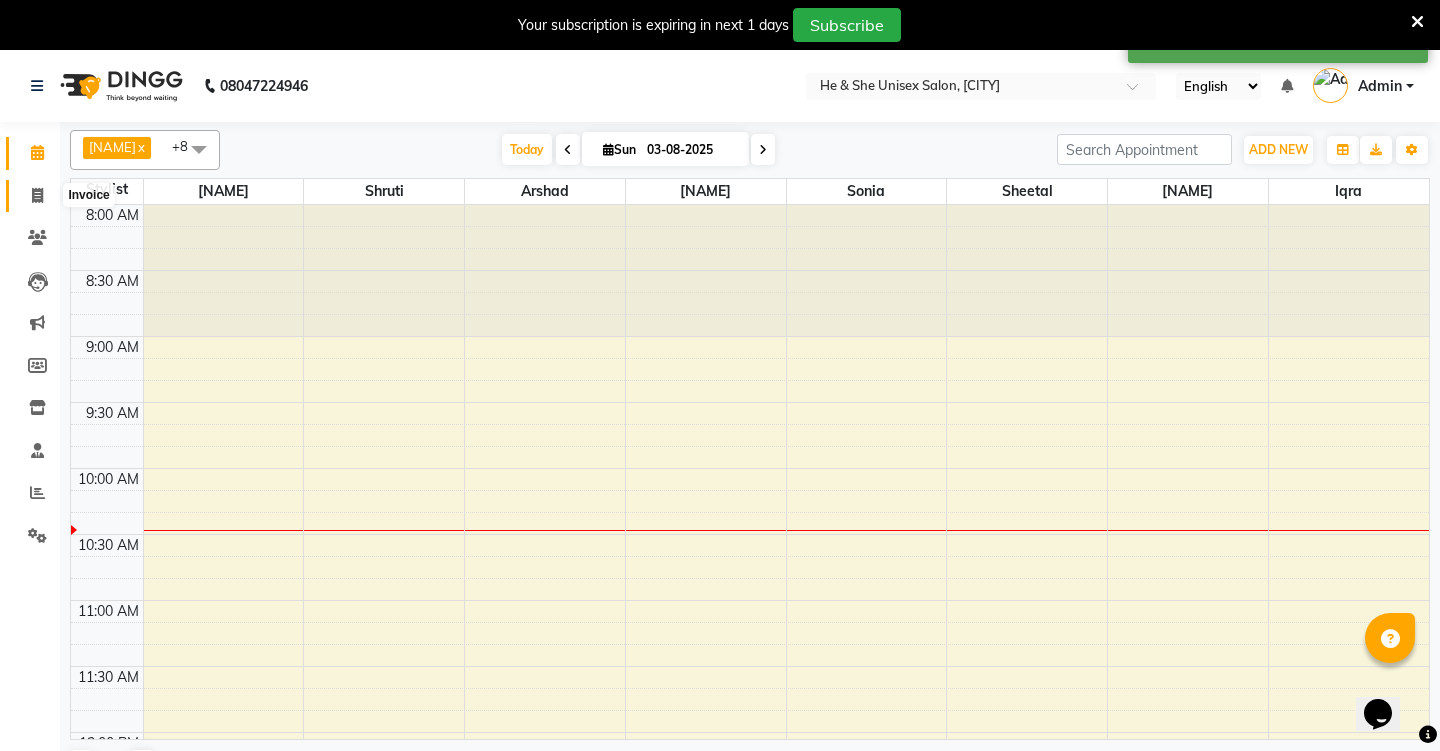 click 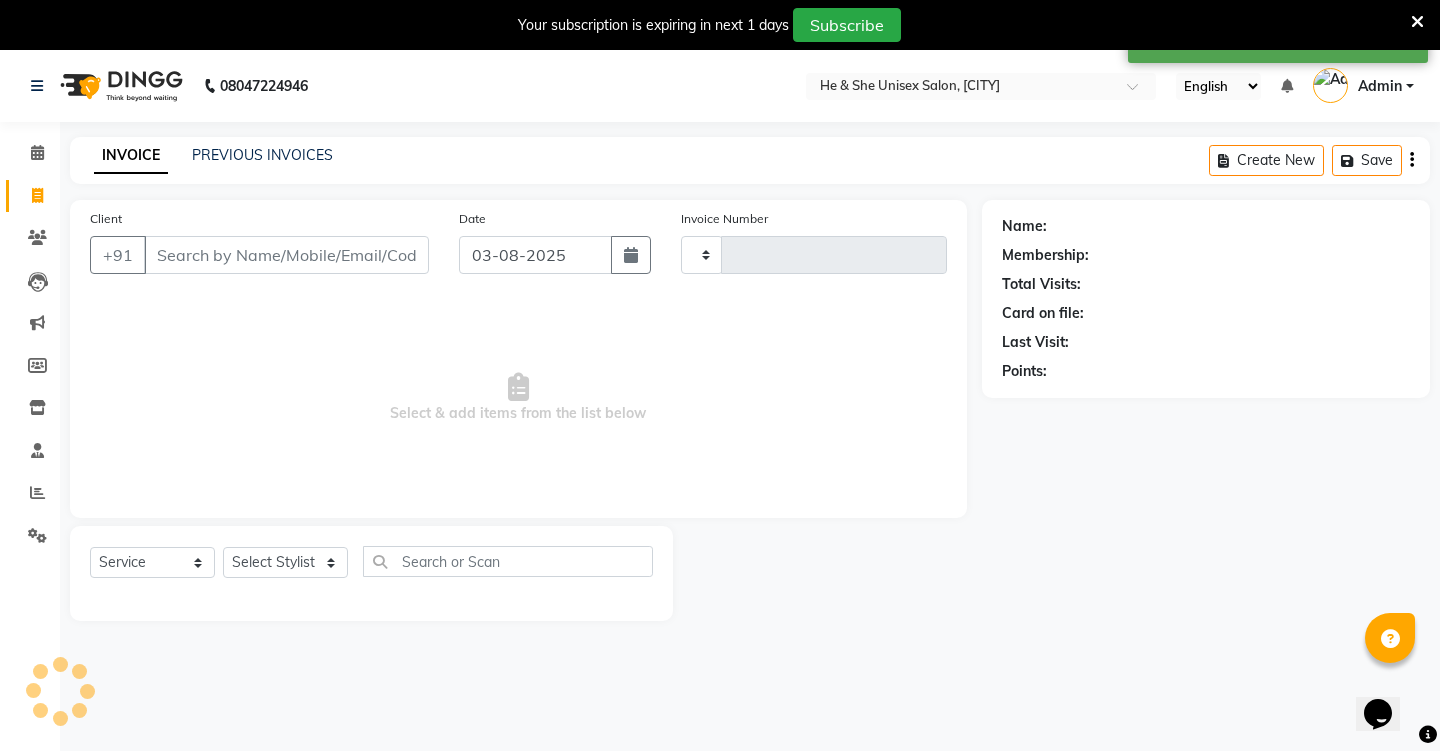 type on "1773" 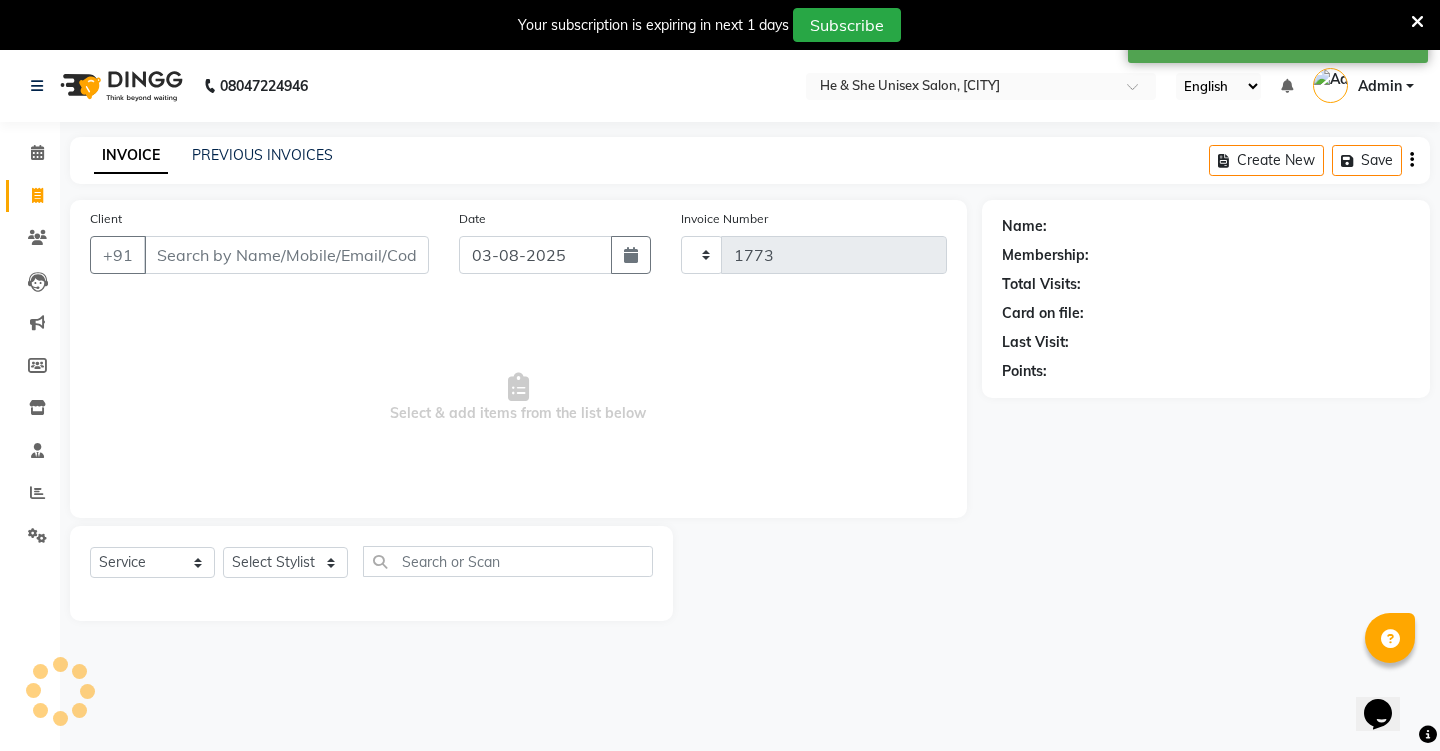 select on "4745" 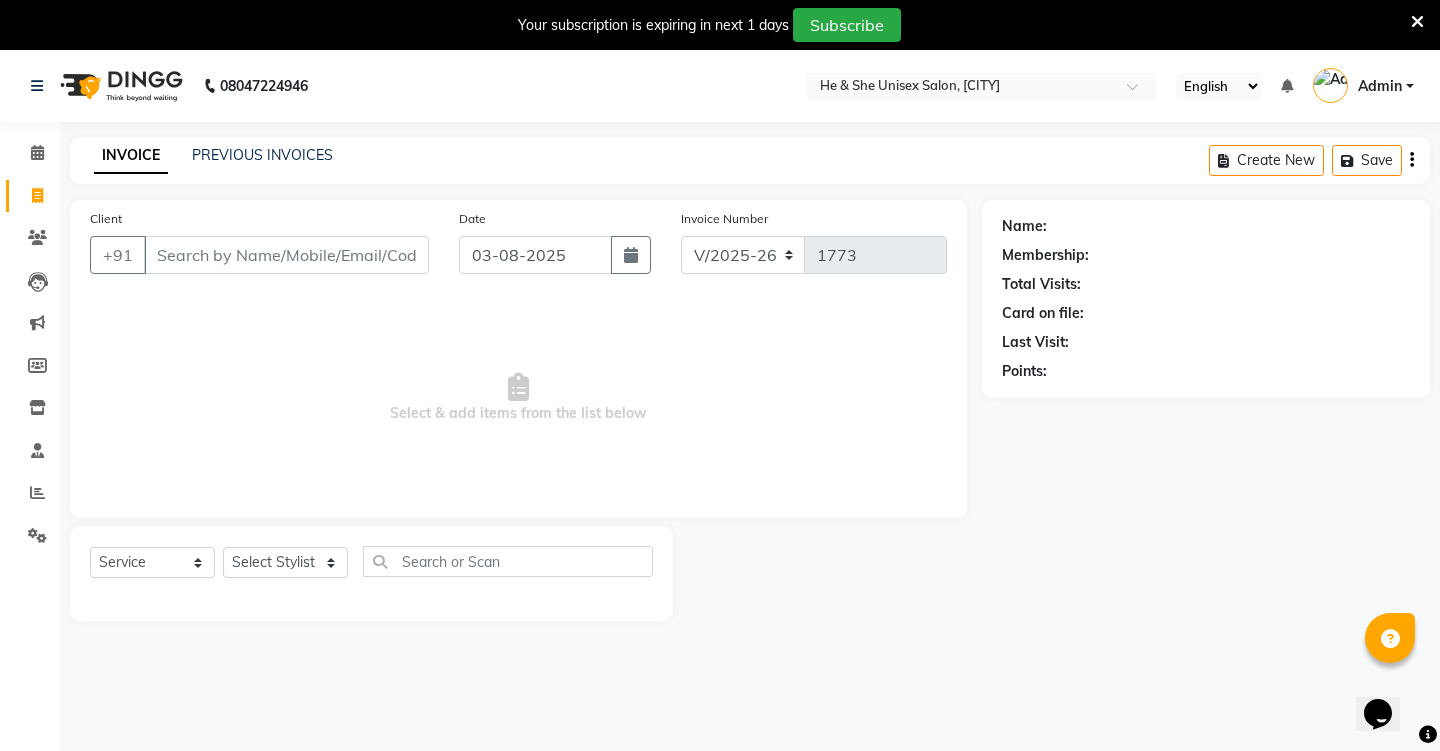 click on "Client" at bounding box center [286, 255] 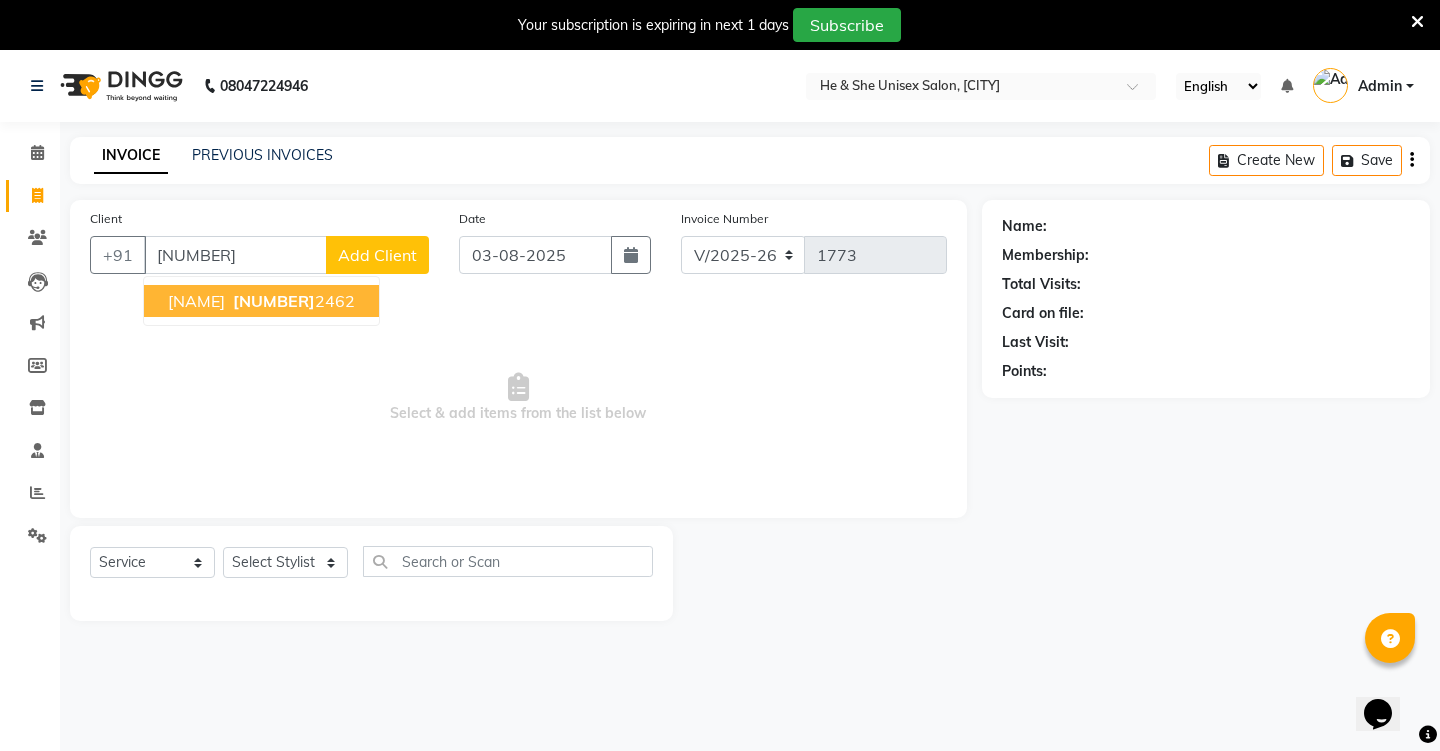 click on "[PHONE]" at bounding box center [292, 301] 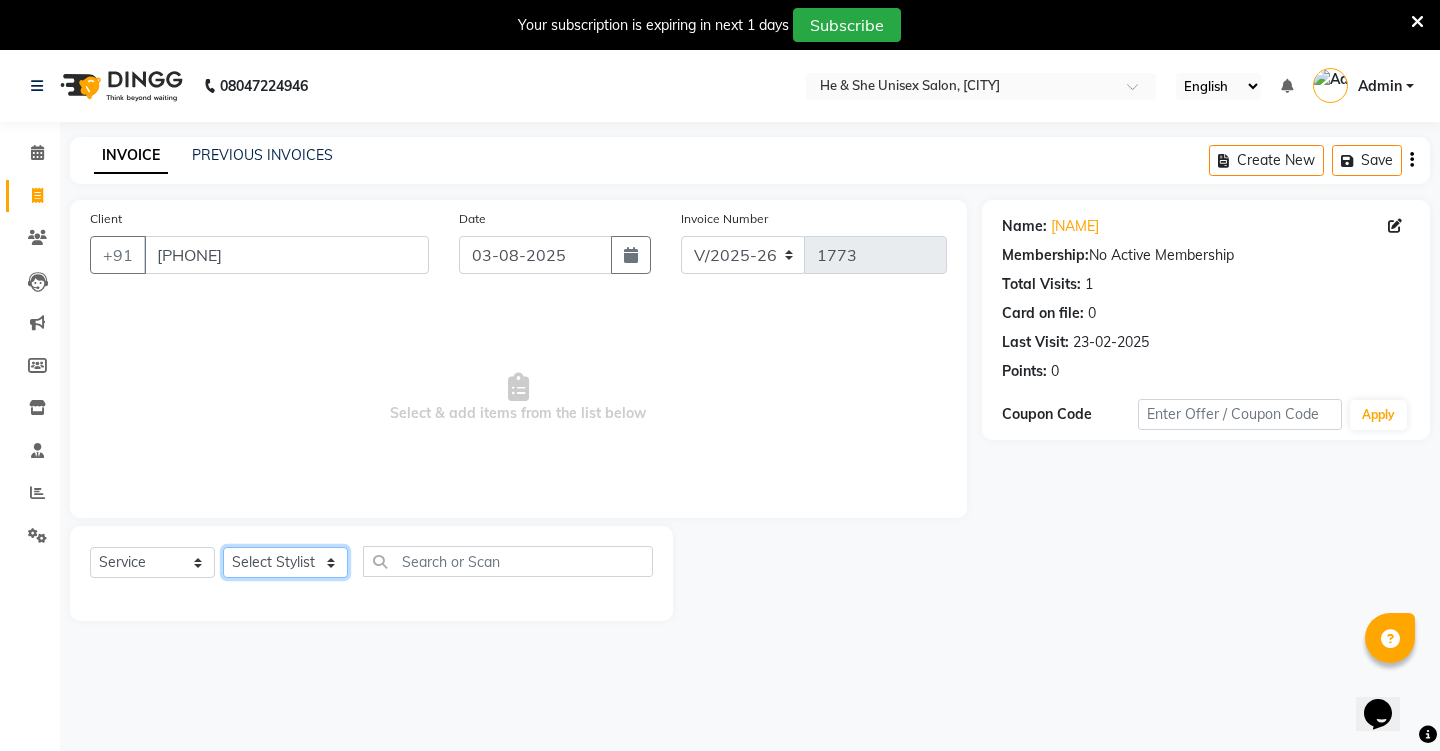 select on "[NUMBER]" 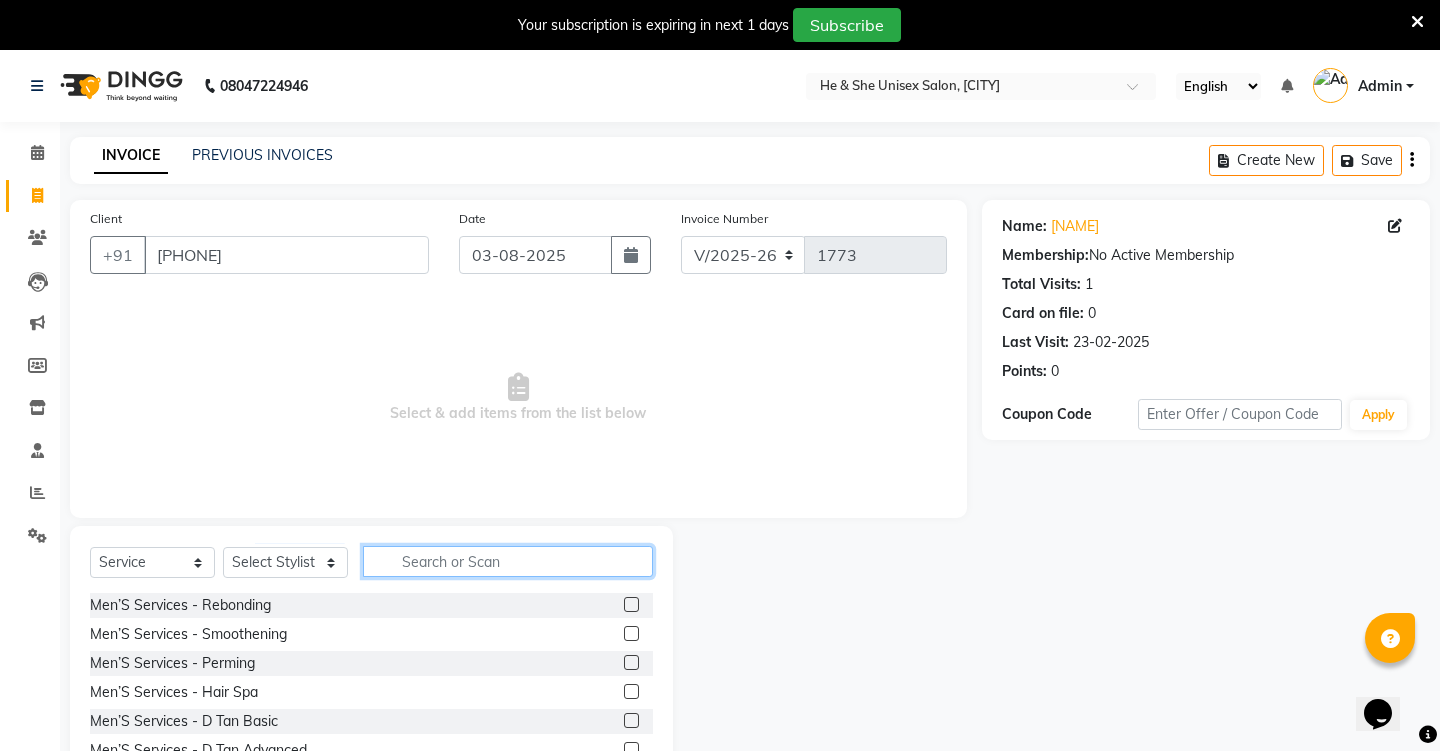 click 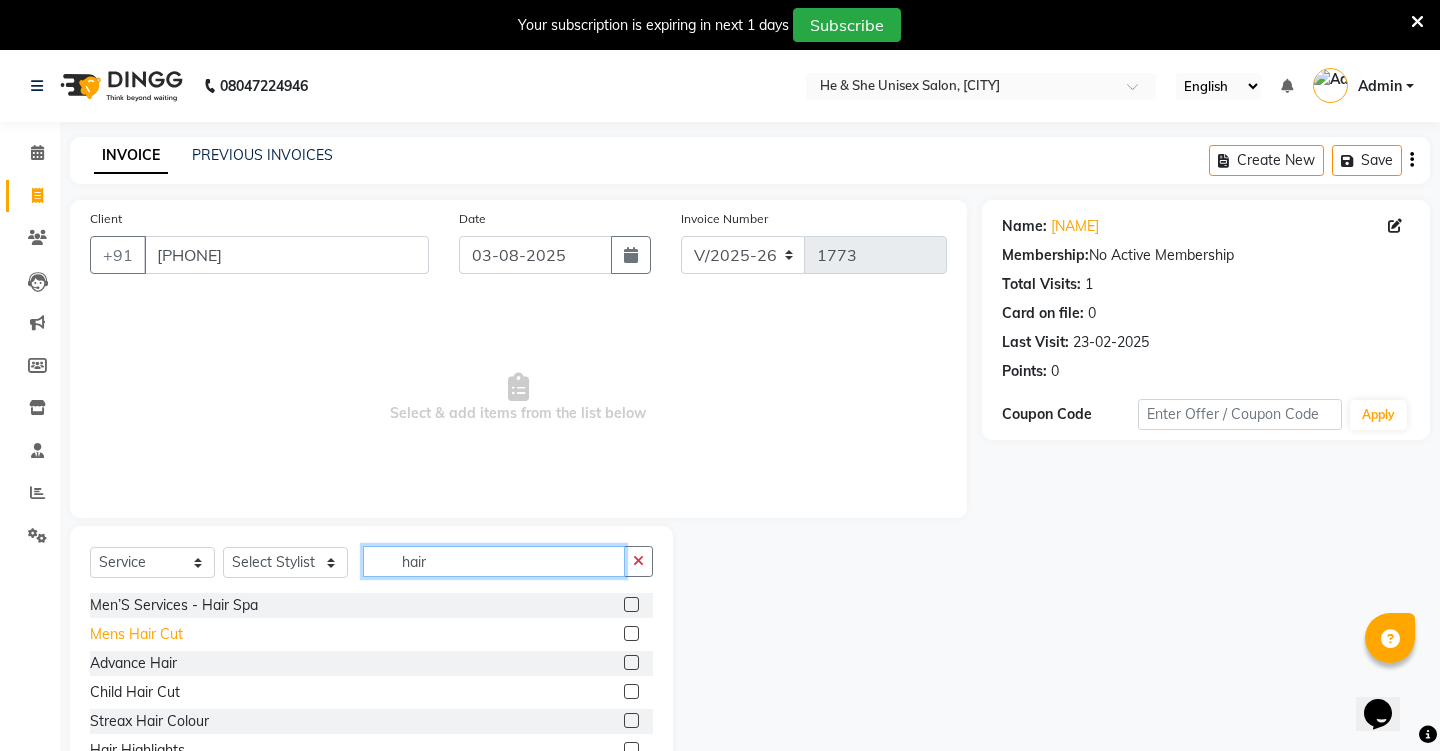 type on "hair" 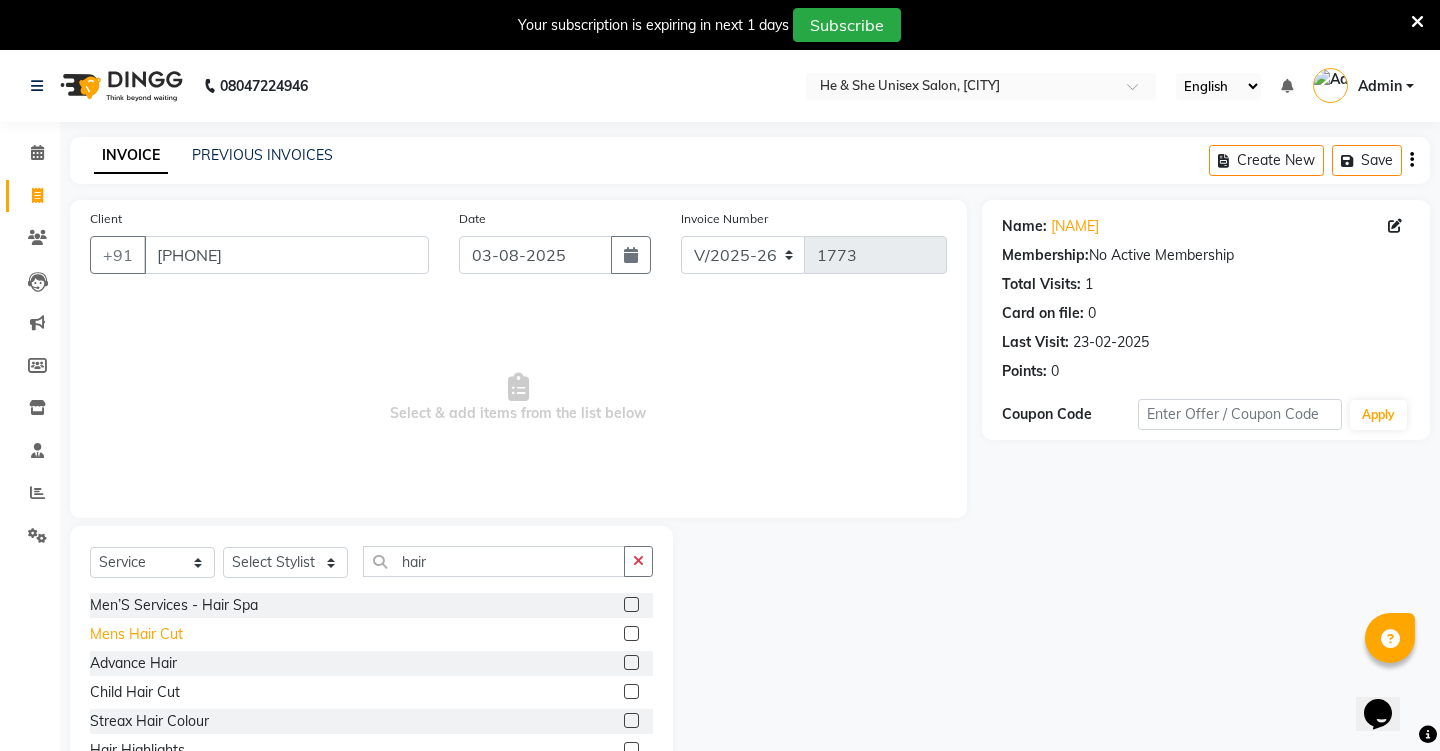 click on "Mens Hair Cut" 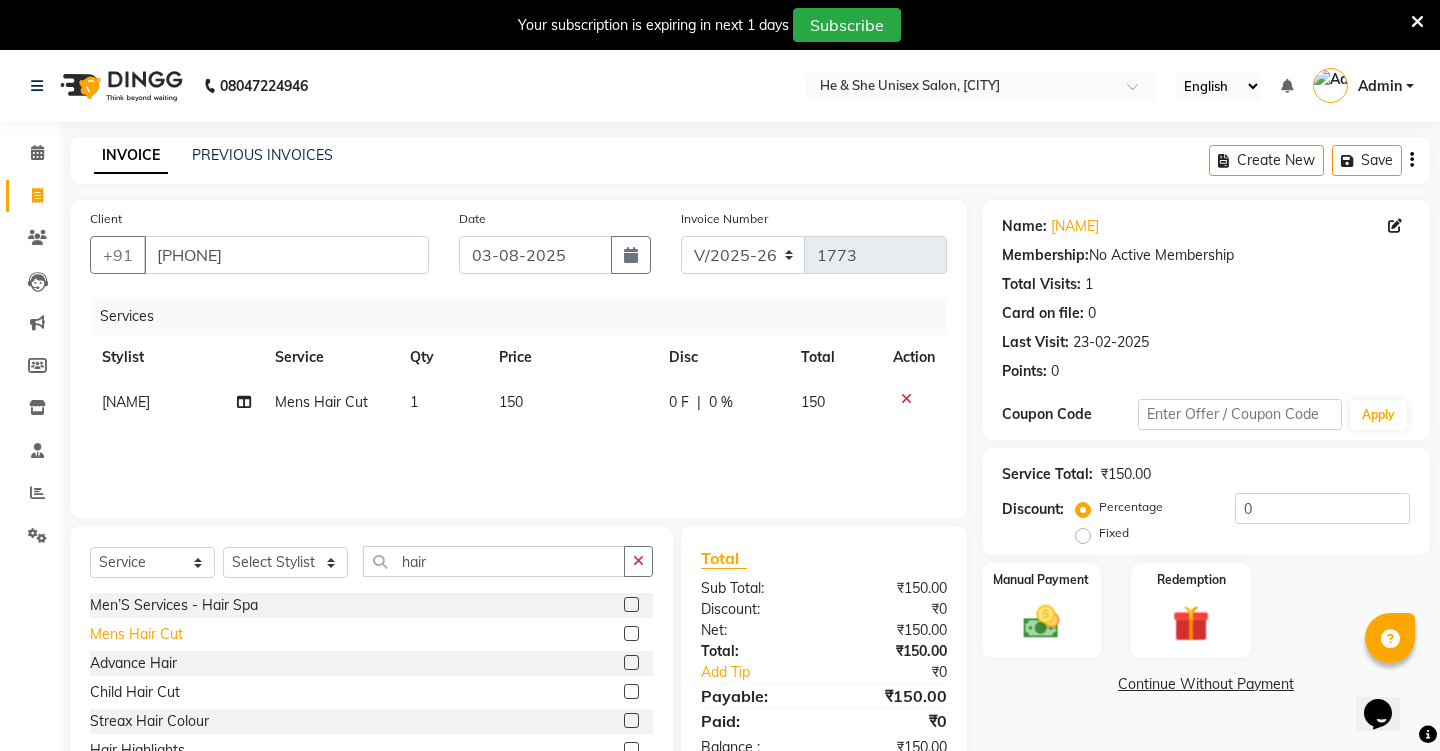 click on "Mens Hair Cut" 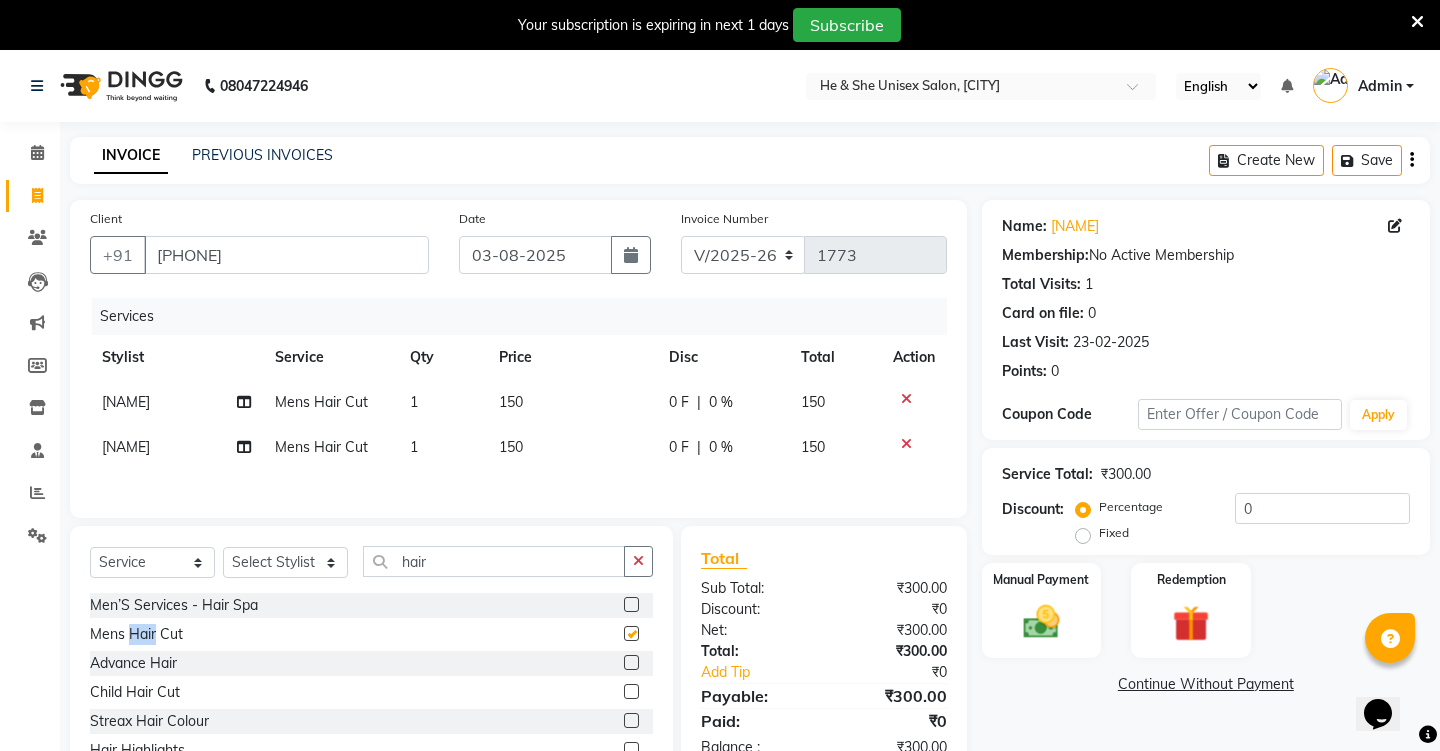 checkbox on "false" 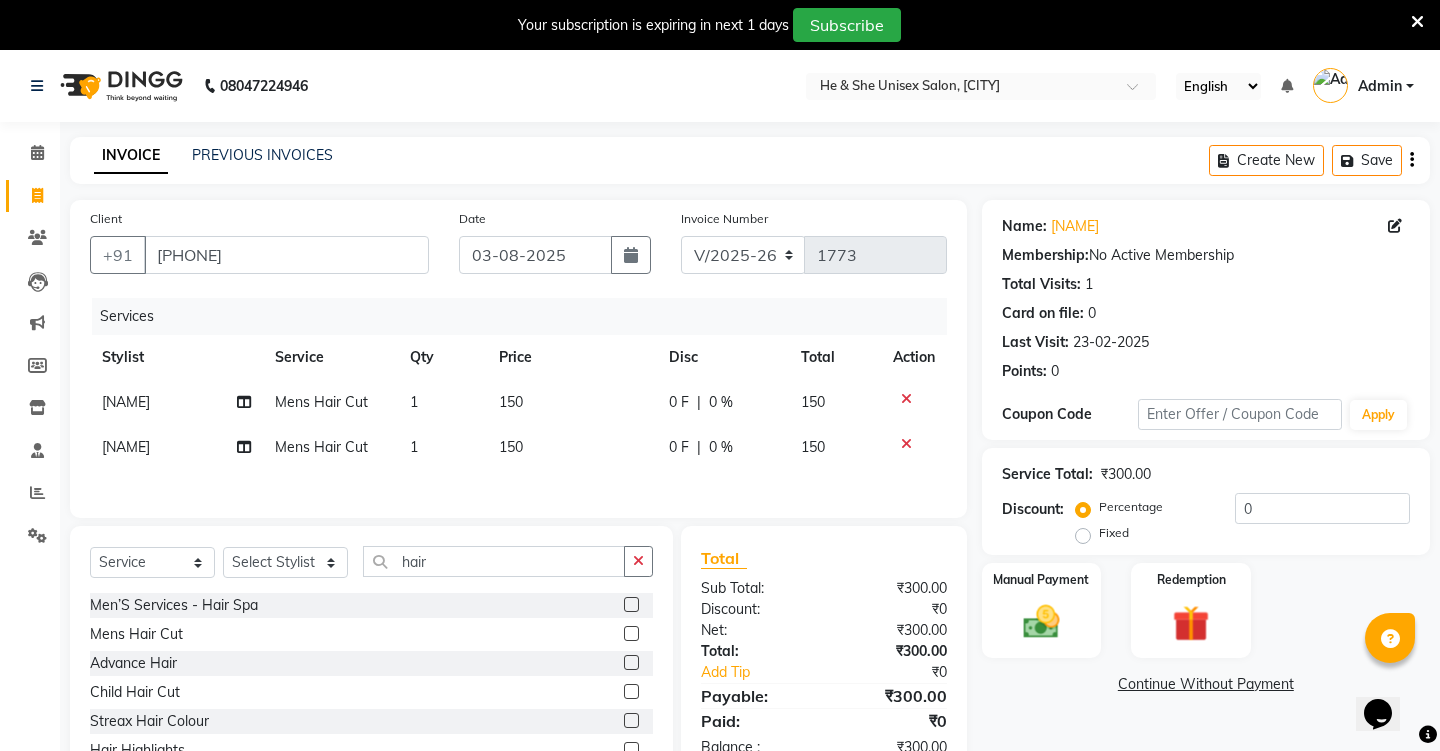 click on "[NAME]" 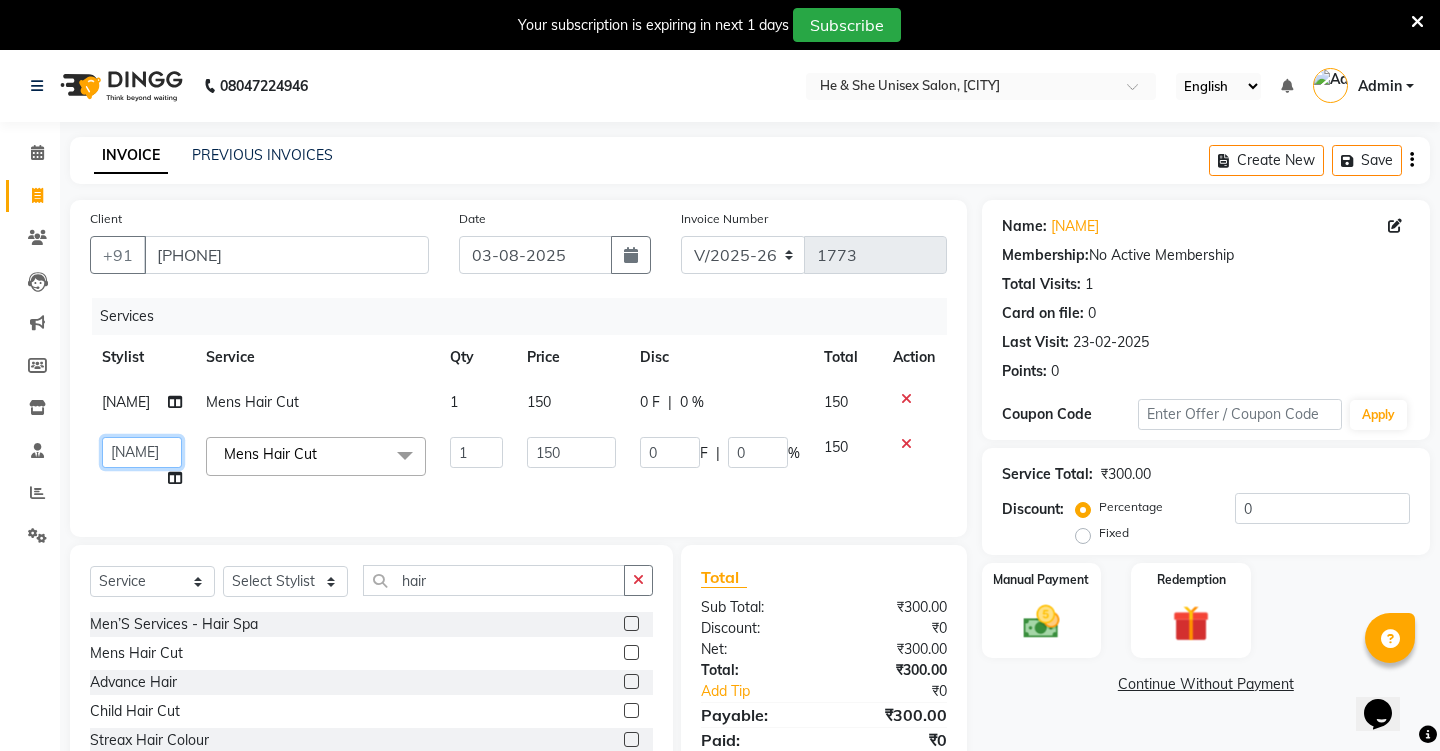 select on "87875" 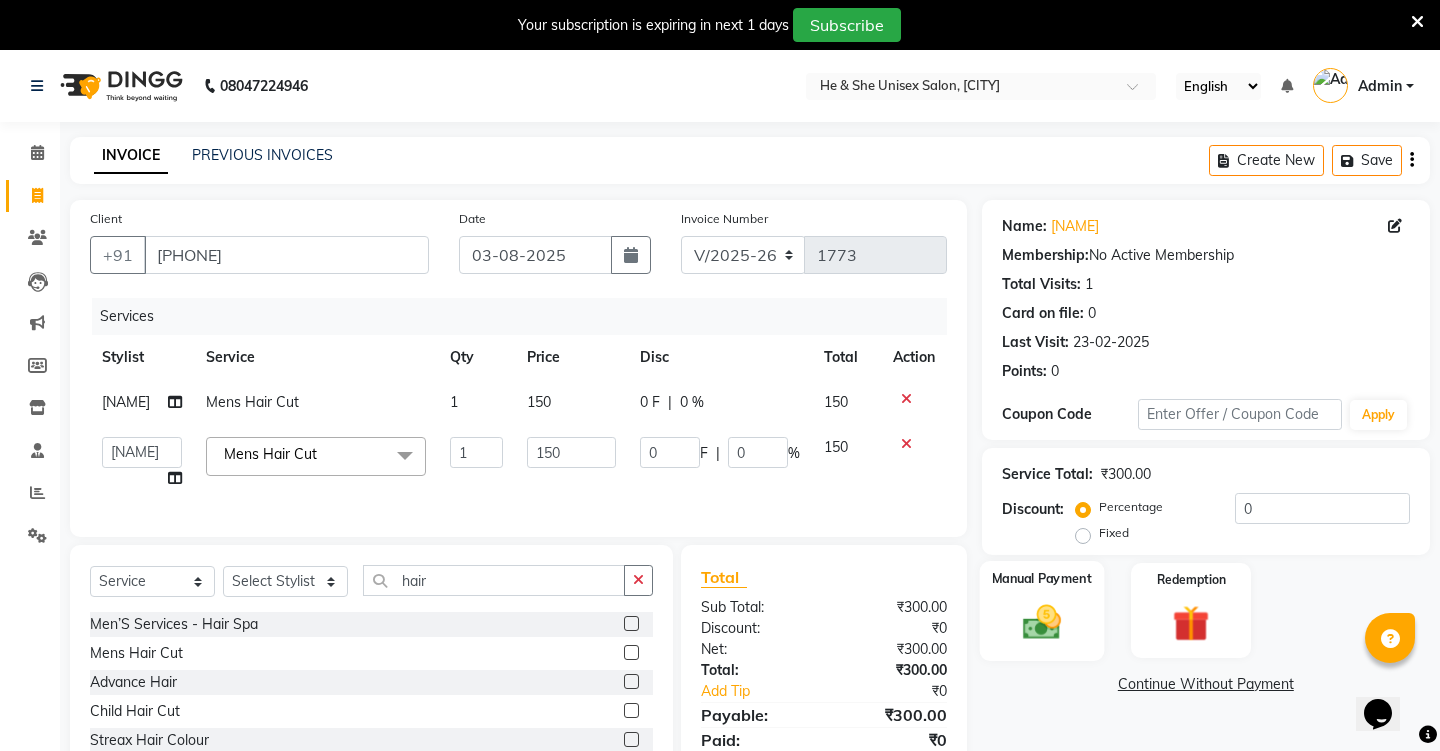 click on "Manual Payment" 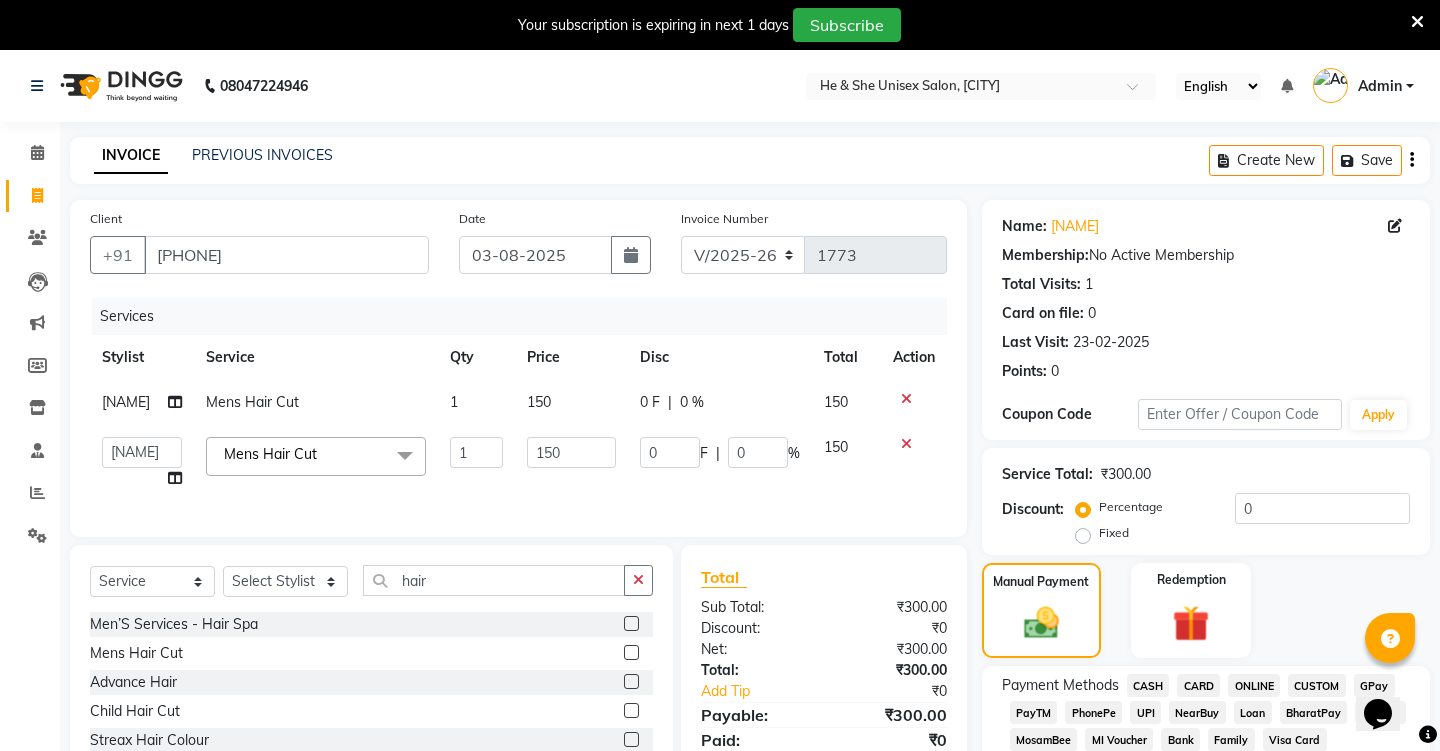 click on "UPI" 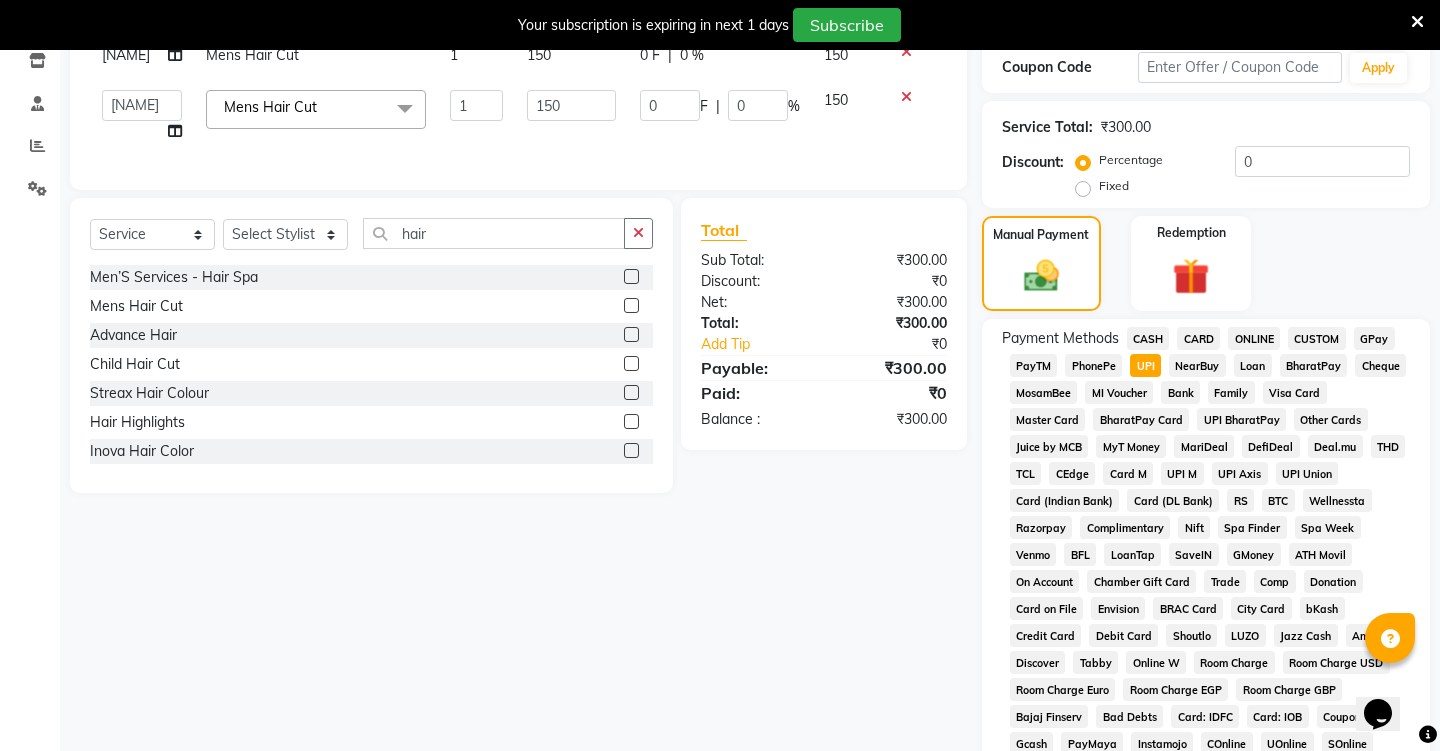 scroll, scrollTop: 777, scrollLeft: 0, axis: vertical 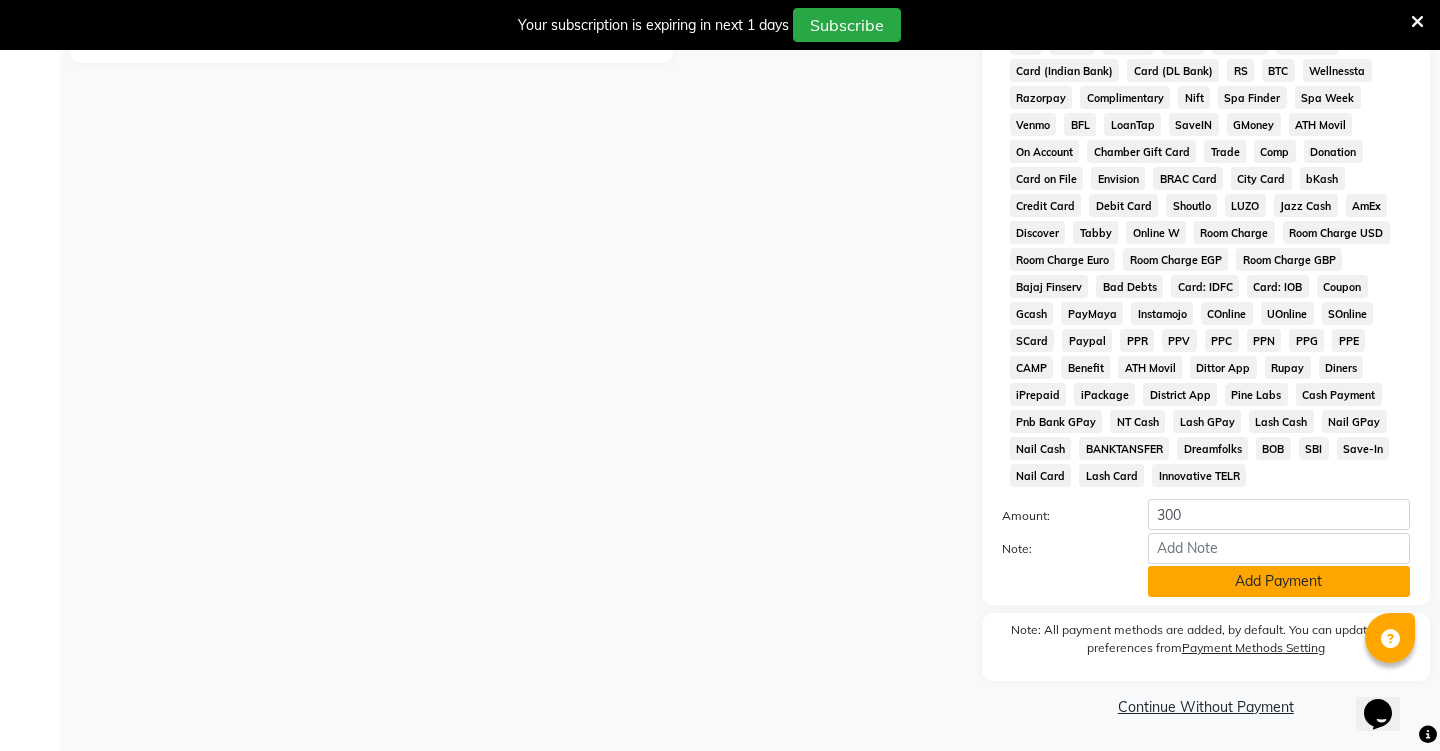 click on "Add Payment" 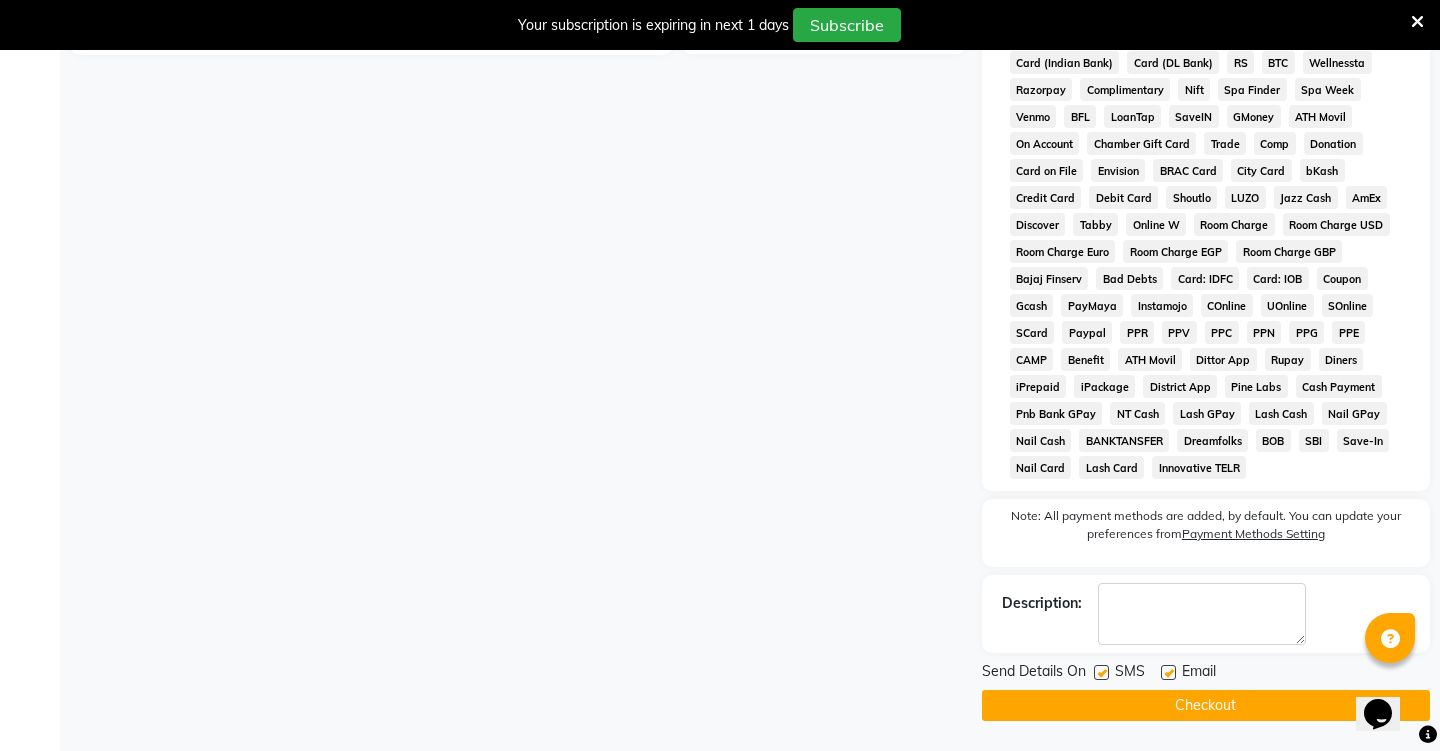 click on "Checkout" 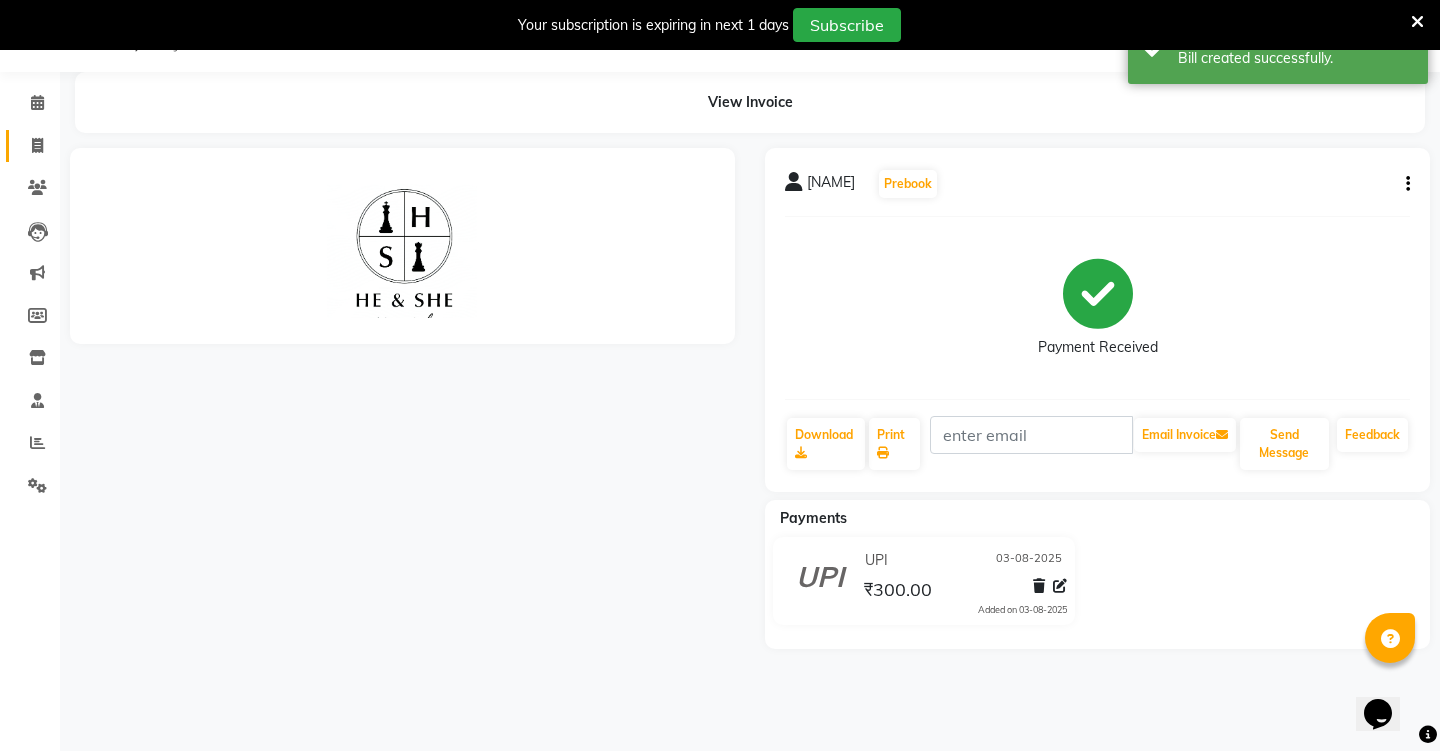 scroll, scrollTop: 0, scrollLeft: 0, axis: both 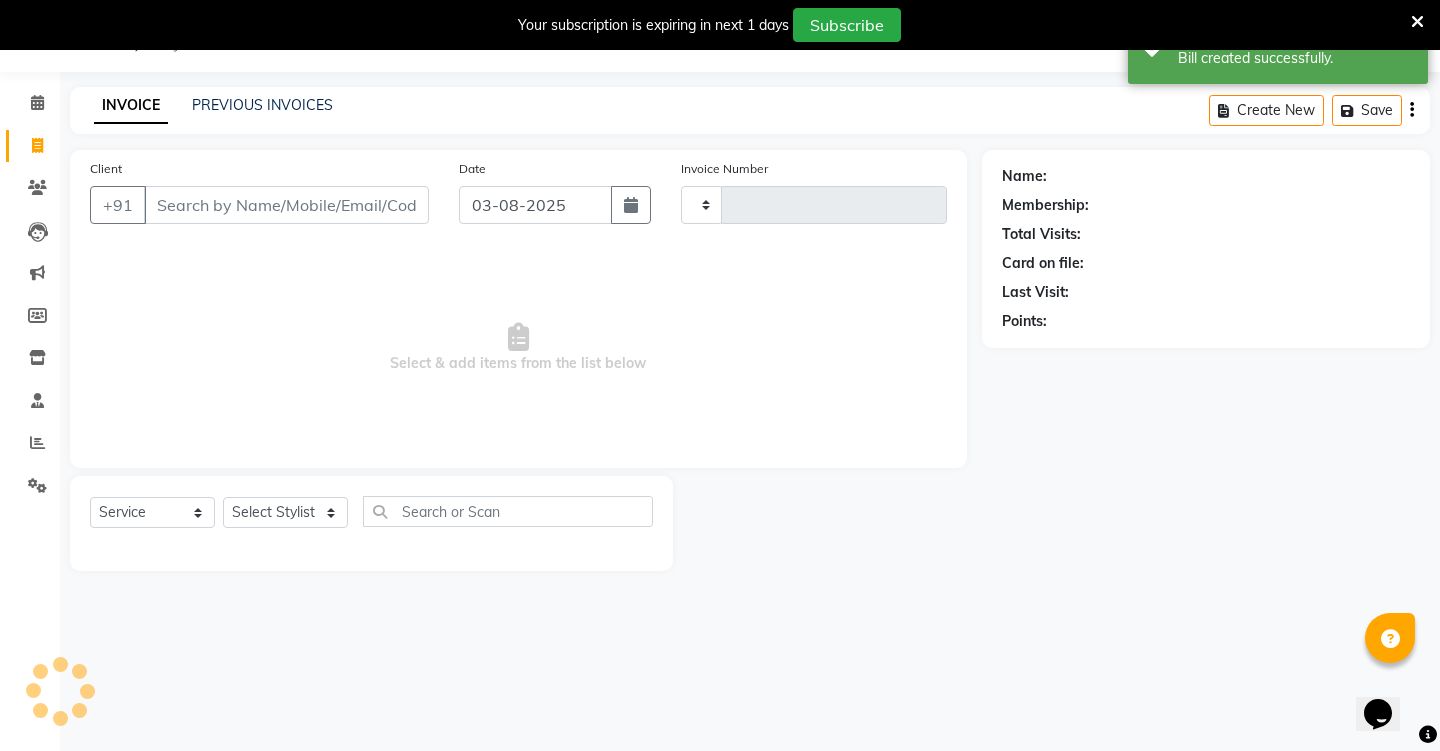 type on "1774" 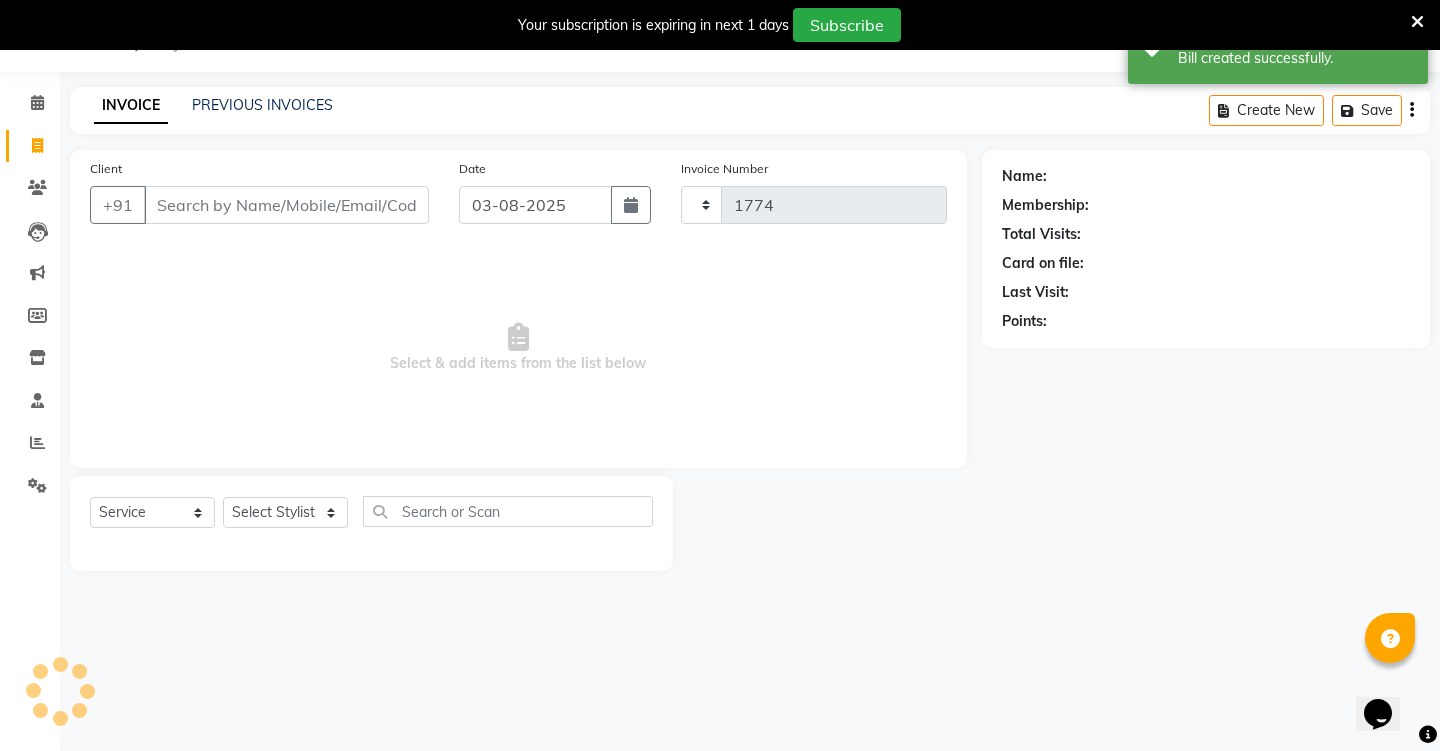select on "4745" 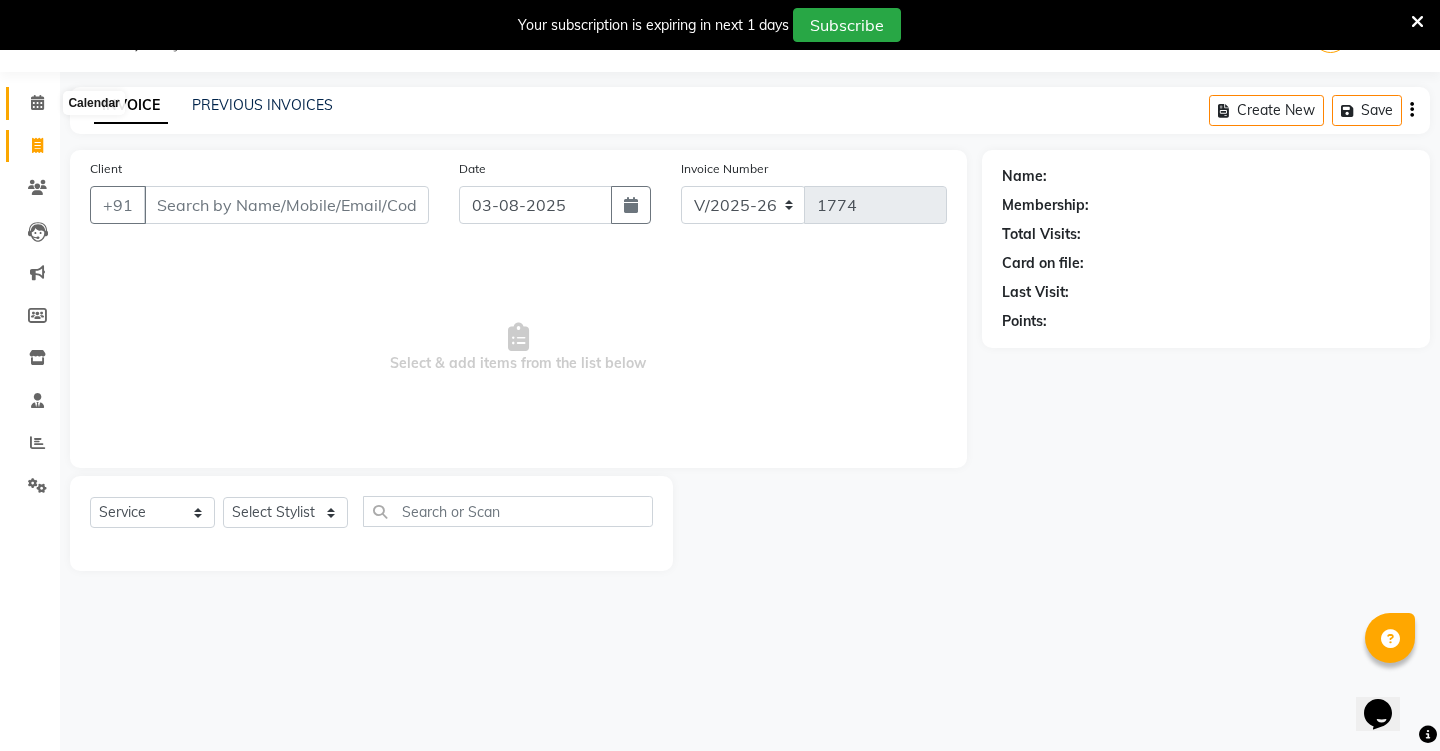 click 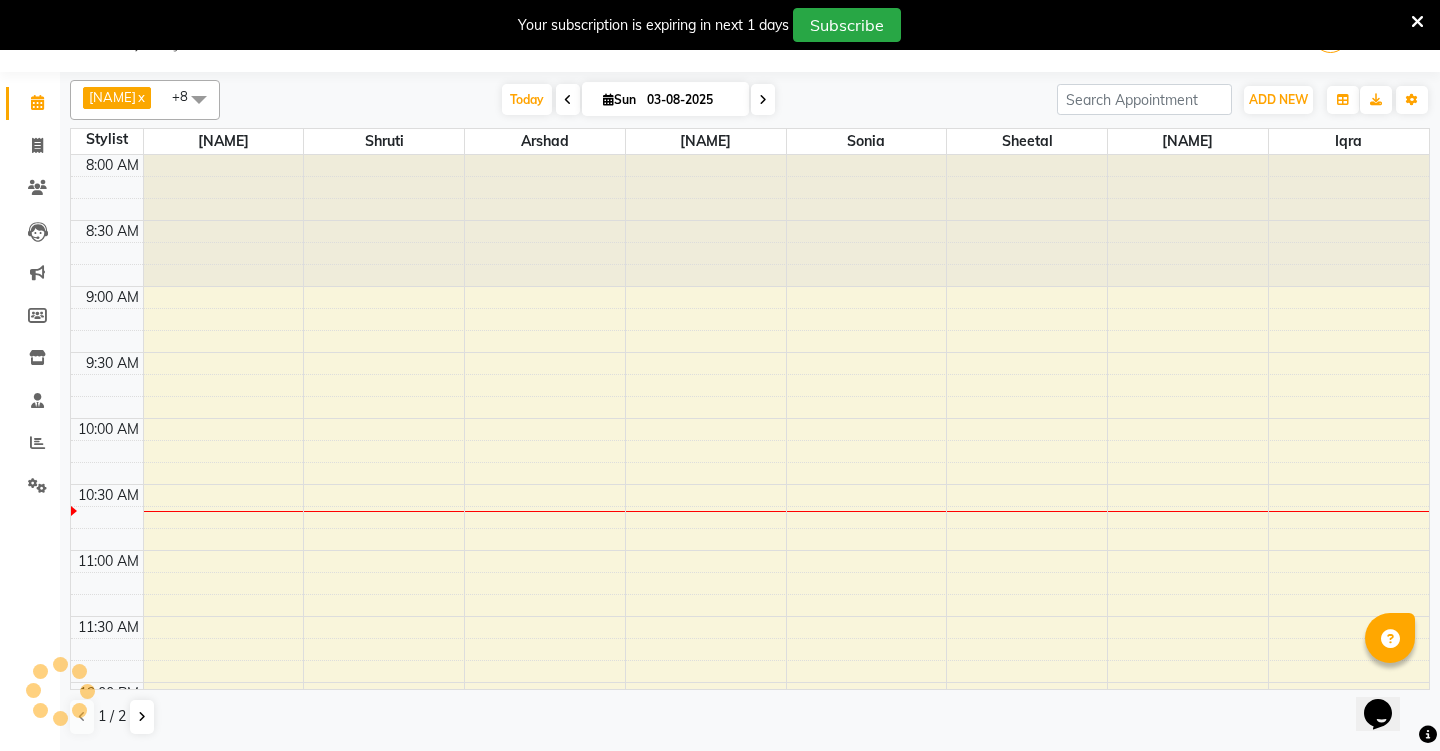 scroll, scrollTop: 0, scrollLeft: 0, axis: both 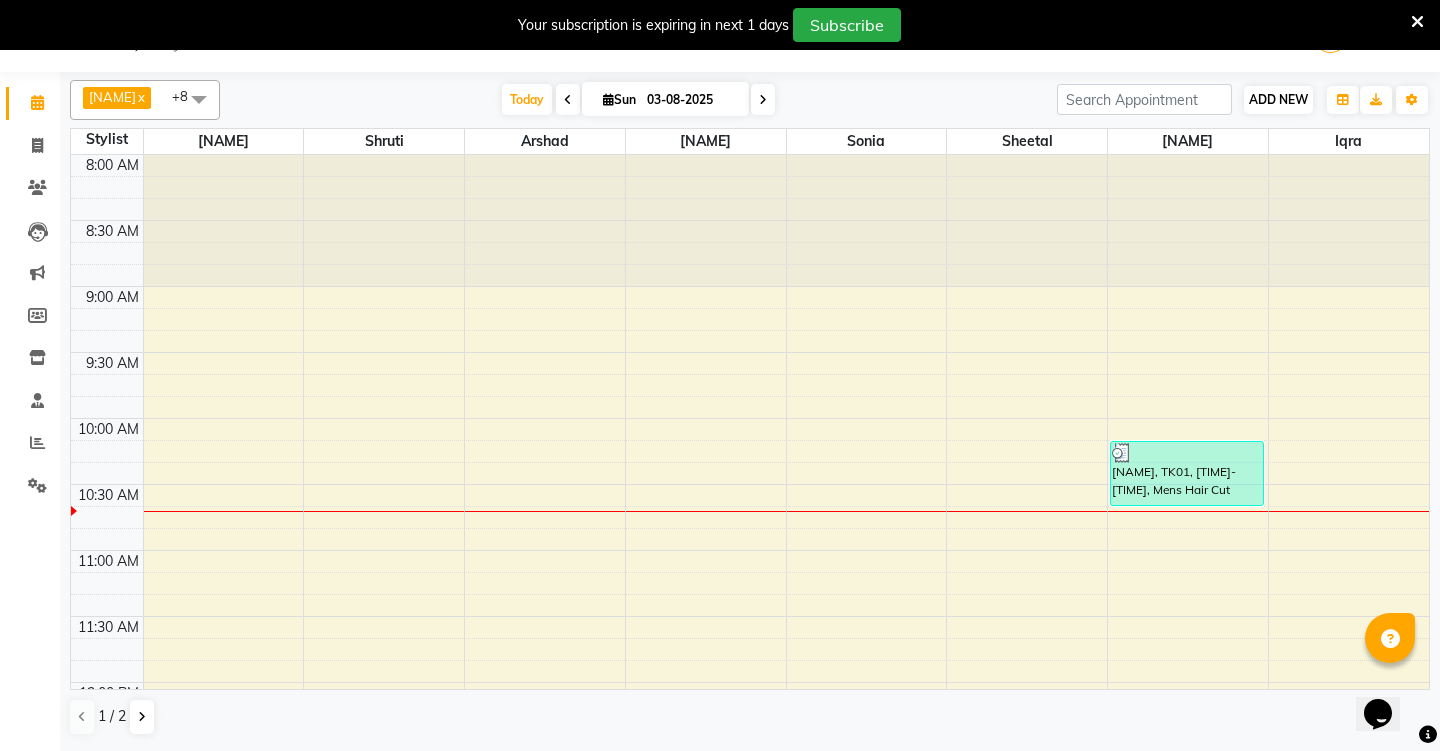 click on "ADD NEW" at bounding box center (1278, 99) 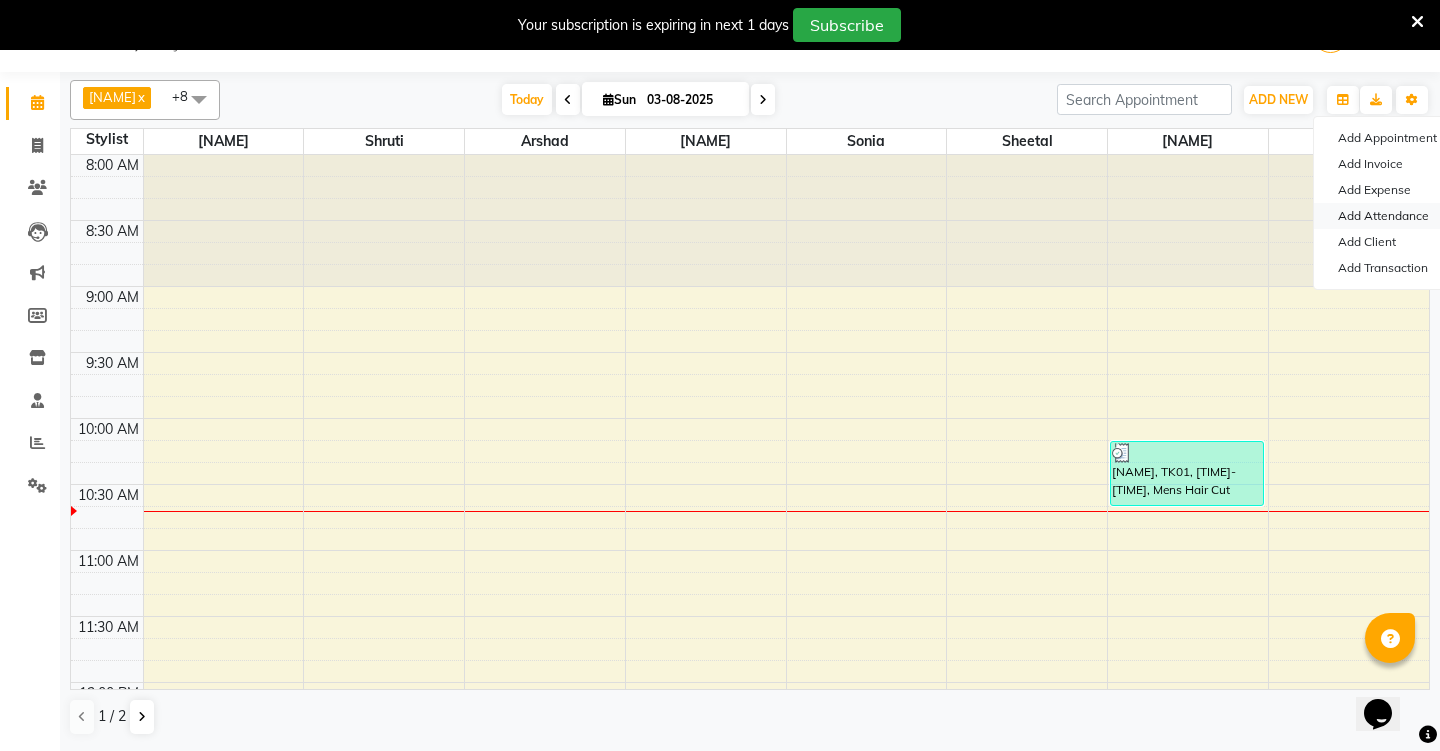 click on "Add Attendance" at bounding box center [1393, 216] 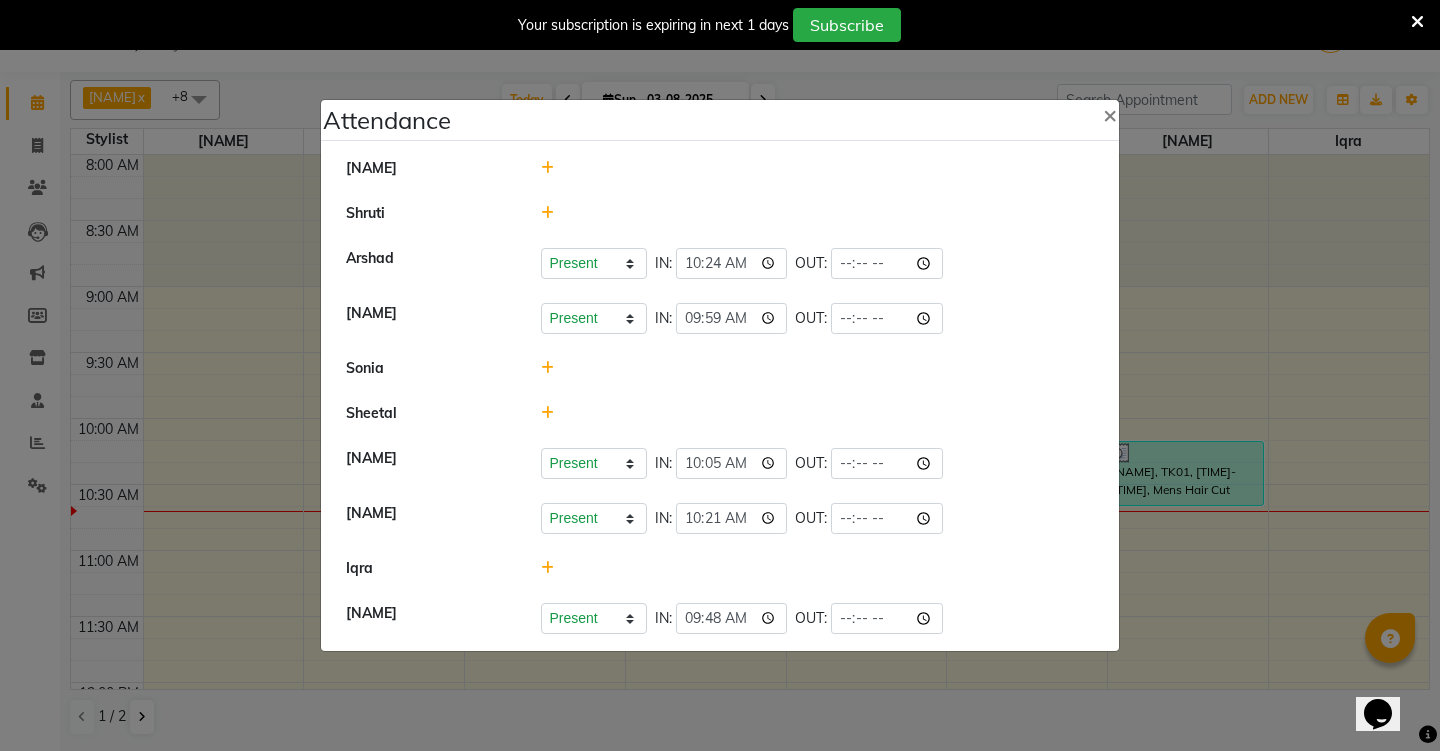 click 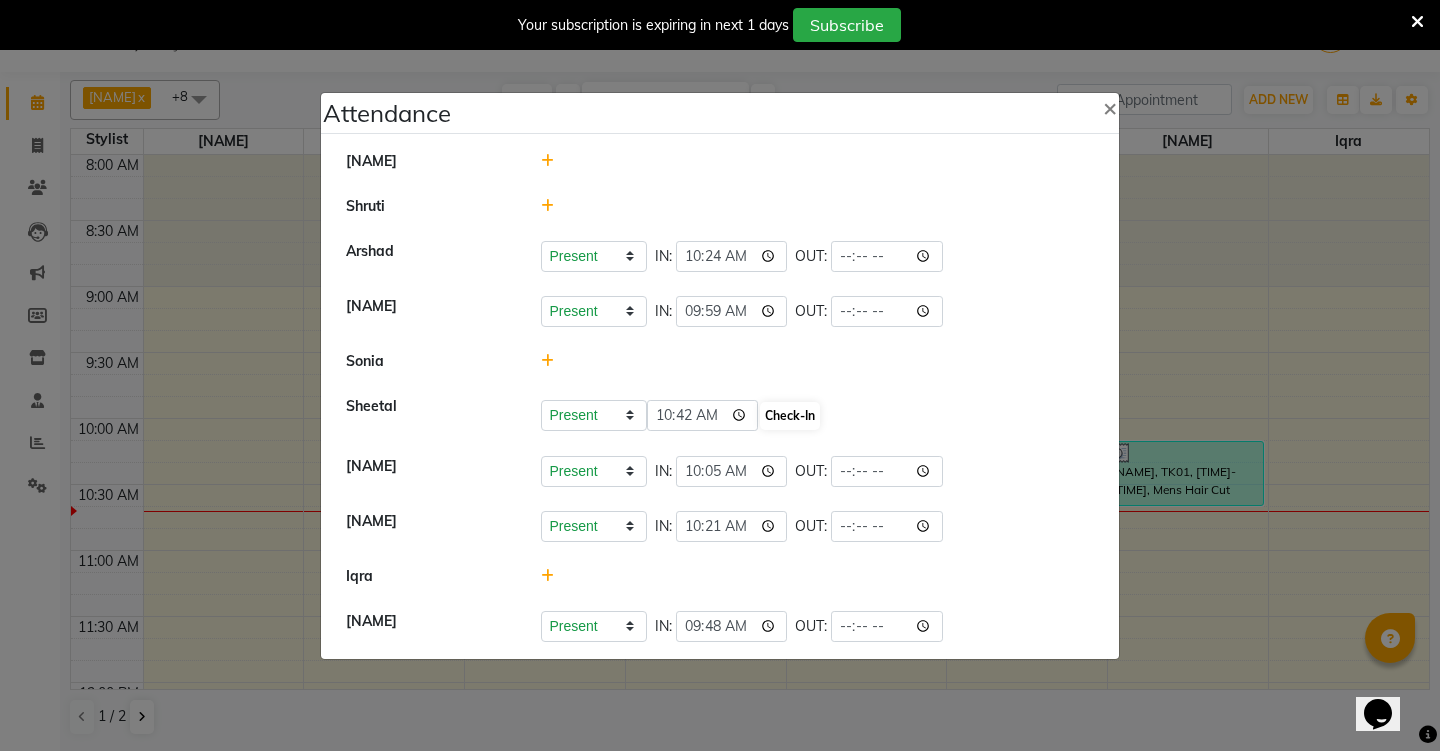 click on "Check-In" 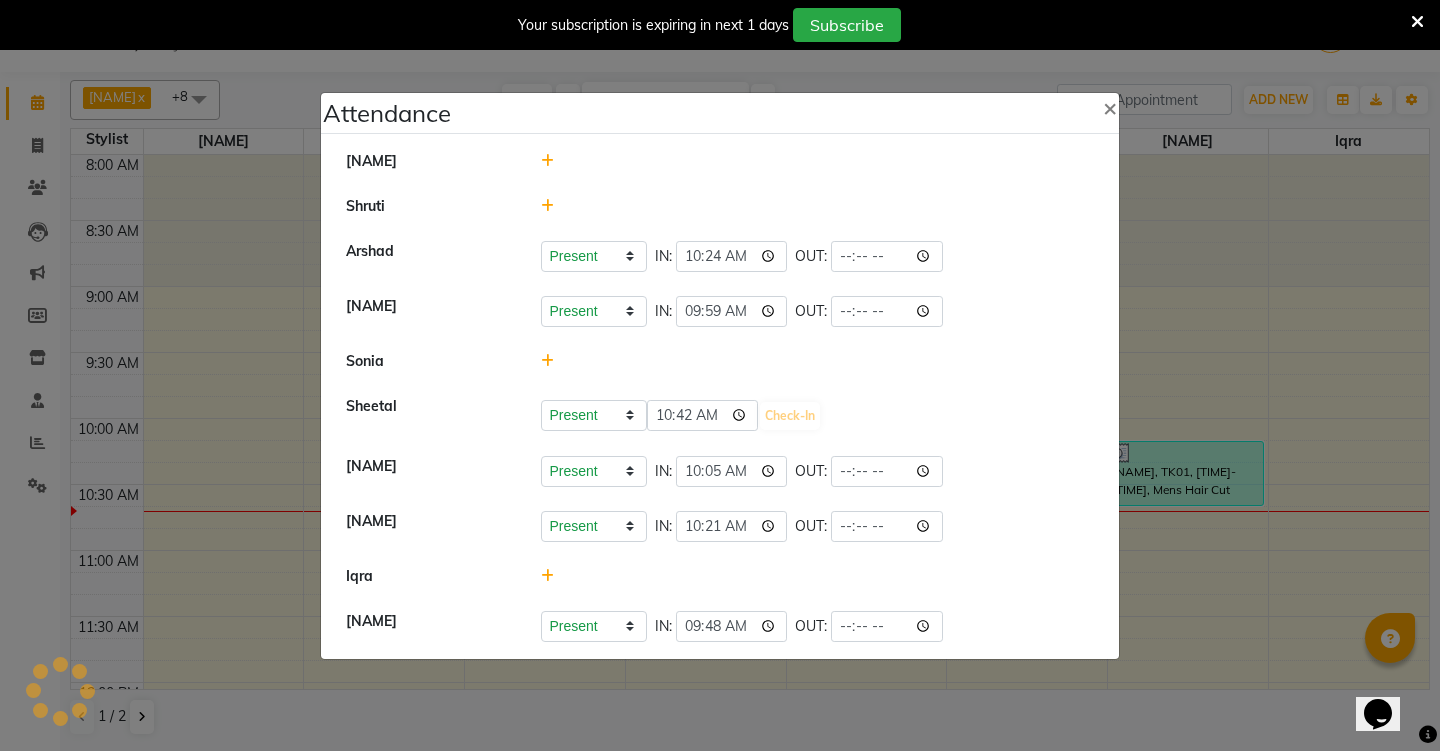 click on "Attendance ×  [NAME]   [NAME]    [NAME]   Present   Absent   Late   Half Day   Weekly Off  IN:  10:24 OUT:   [NAME]    Present   Absent   Late   Half Day   Weekly Off  IN:  09:59 OUT:   [NAME]   [NAME]  PresentAbsent Late Half Day Weekly Off 10:42 Check-In  [NAME]   Present   Absent   Late   Half Day   Weekly Off  IN:  10:05 OUT:   [NAME]   Present   Absent   Late   Half Day   Weekly Off  IN:  10:21 OUT:   [NAME]   [NAME]   Present   Absent   Late   Half Day   Weekly Off  IN:  09:48 OUT:" 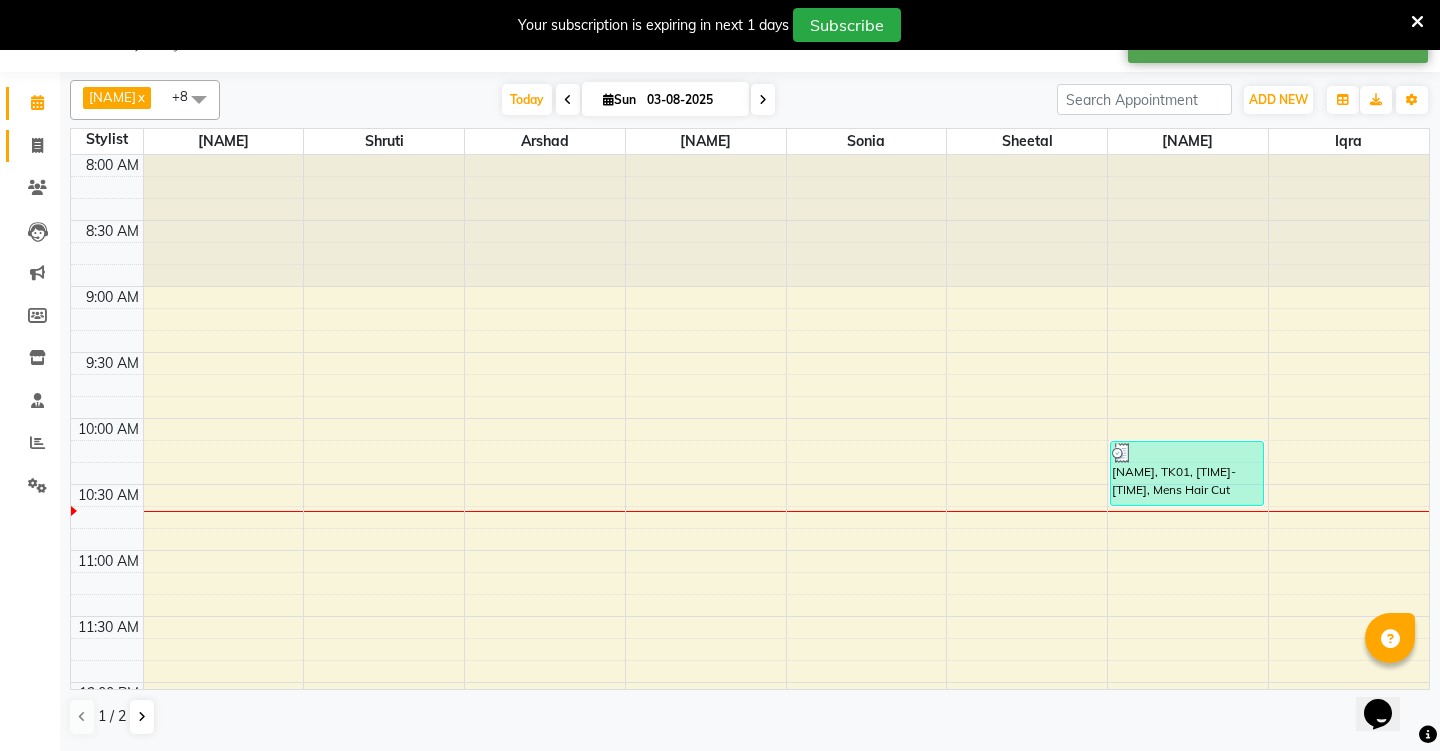 click on "Invoice" 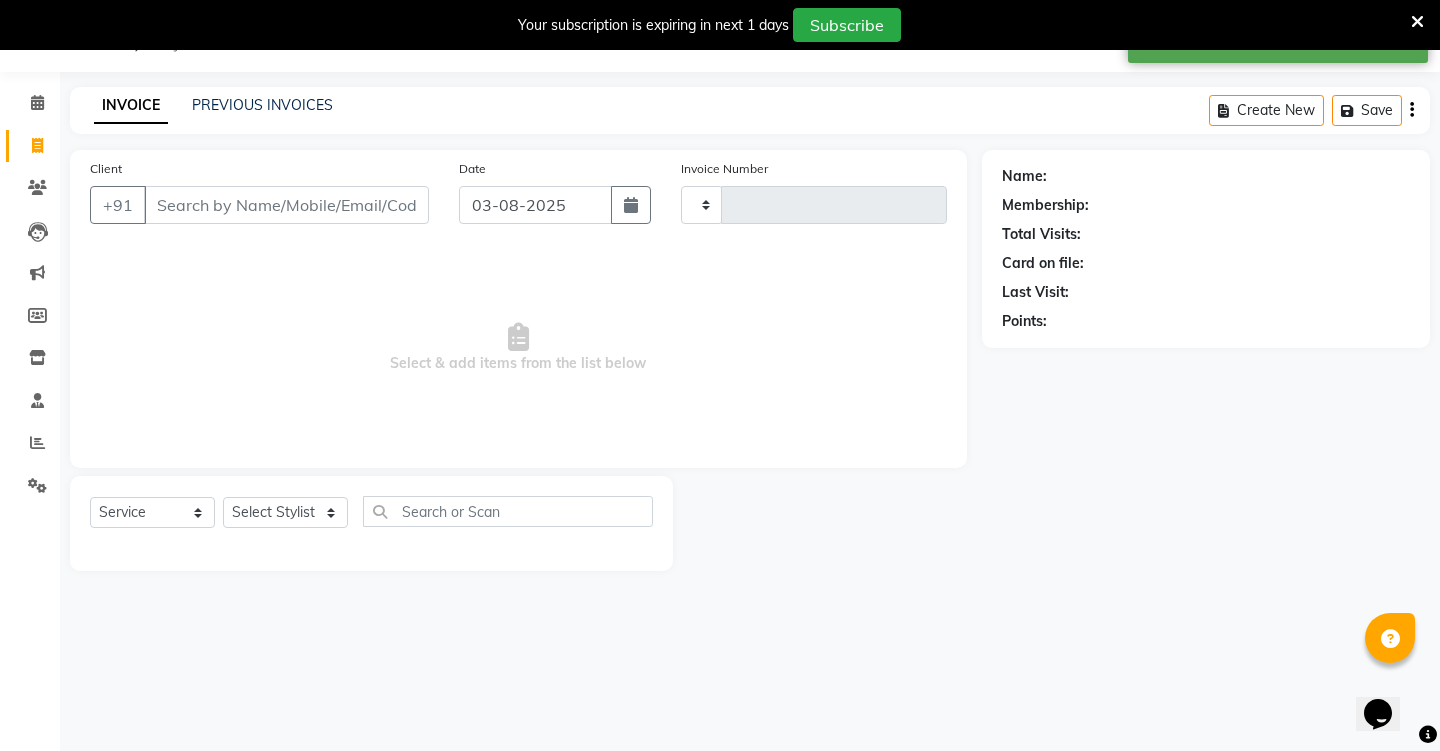 type on "1774" 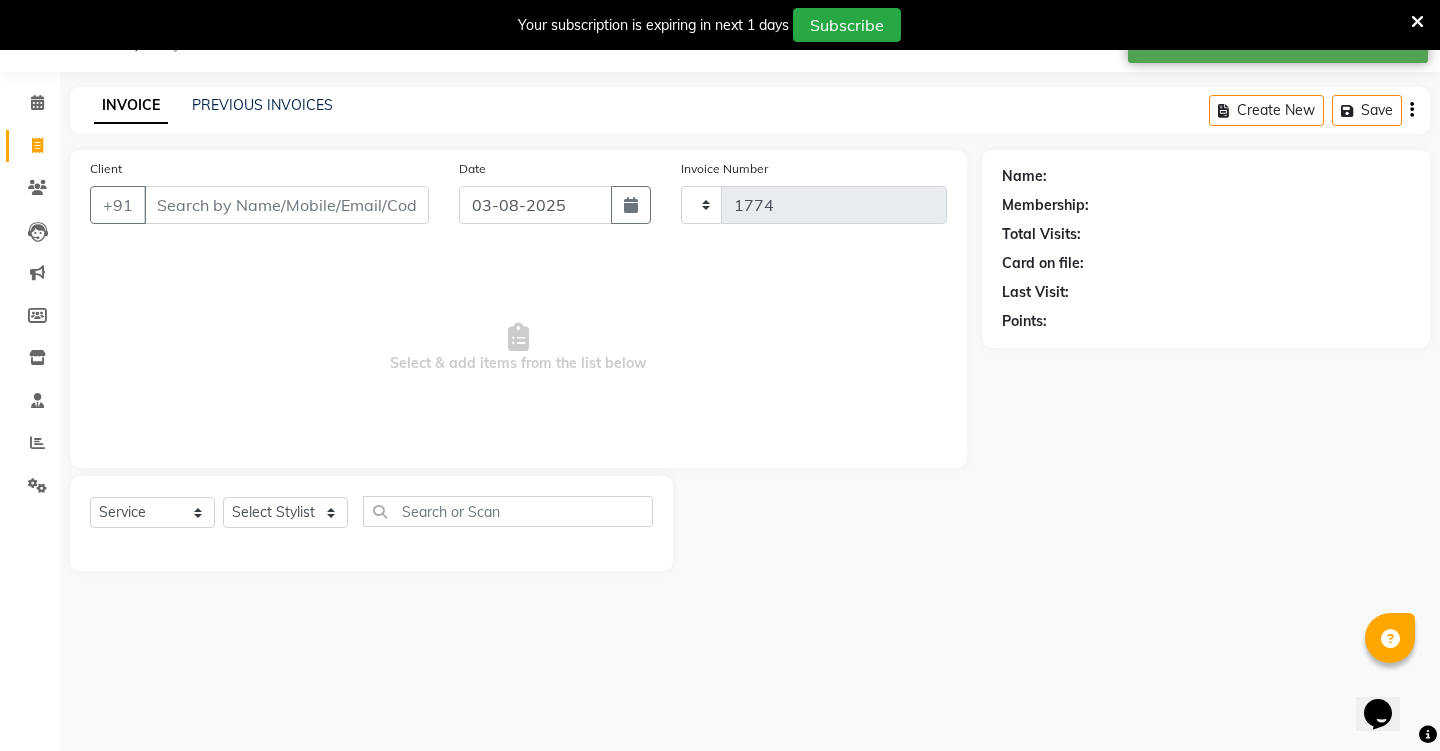 select on "4745" 